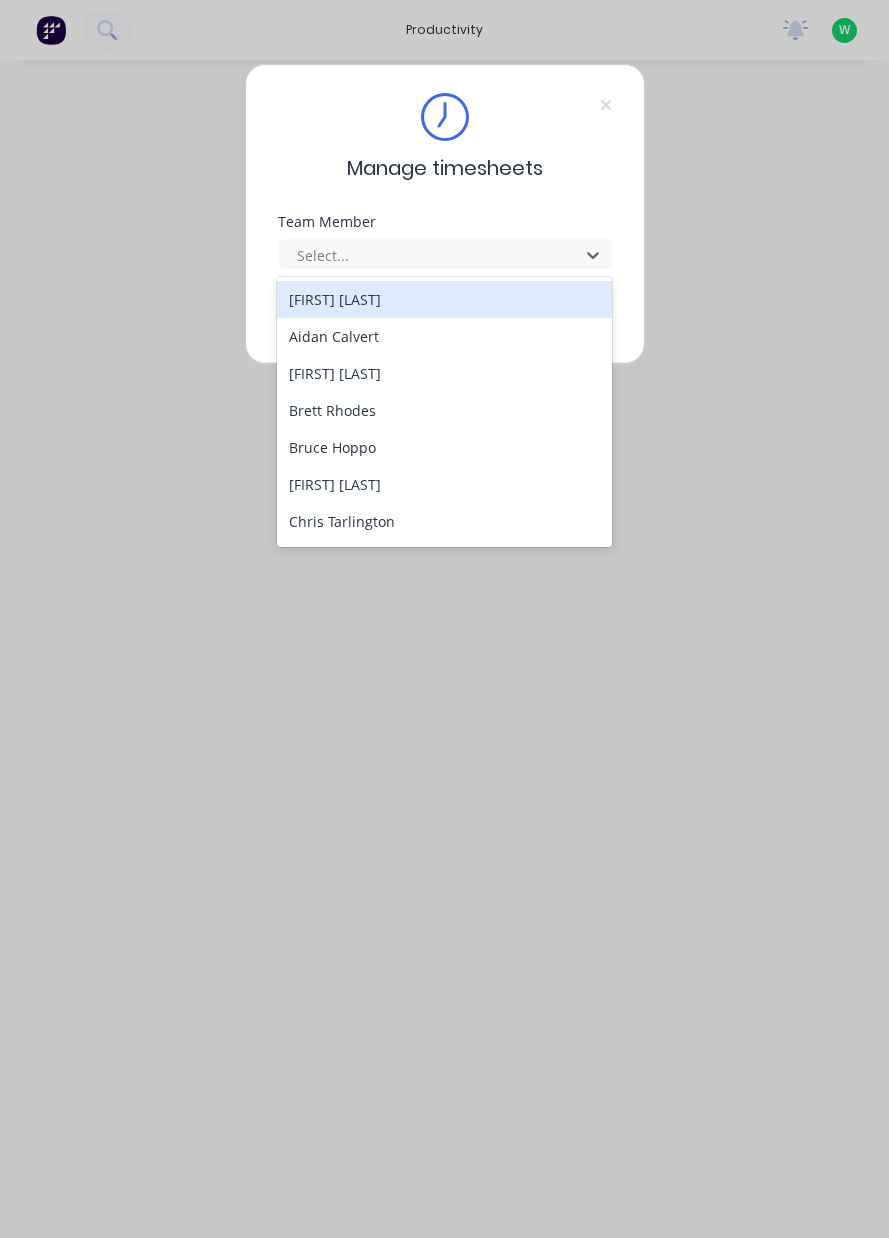 scroll, scrollTop: 0, scrollLeft: 0, axis: both 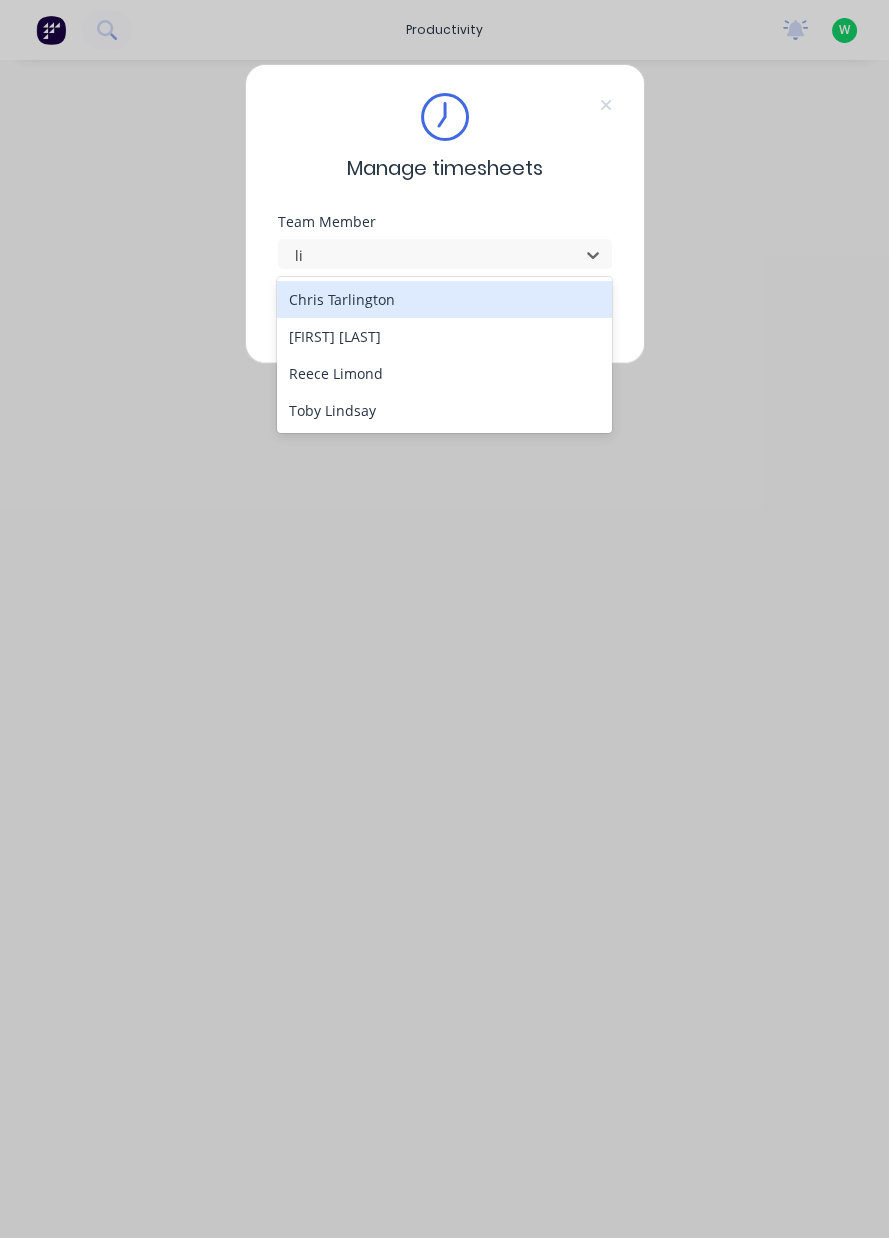 click on "[FIRST] [LAST]" at bounding box center [444, 336] 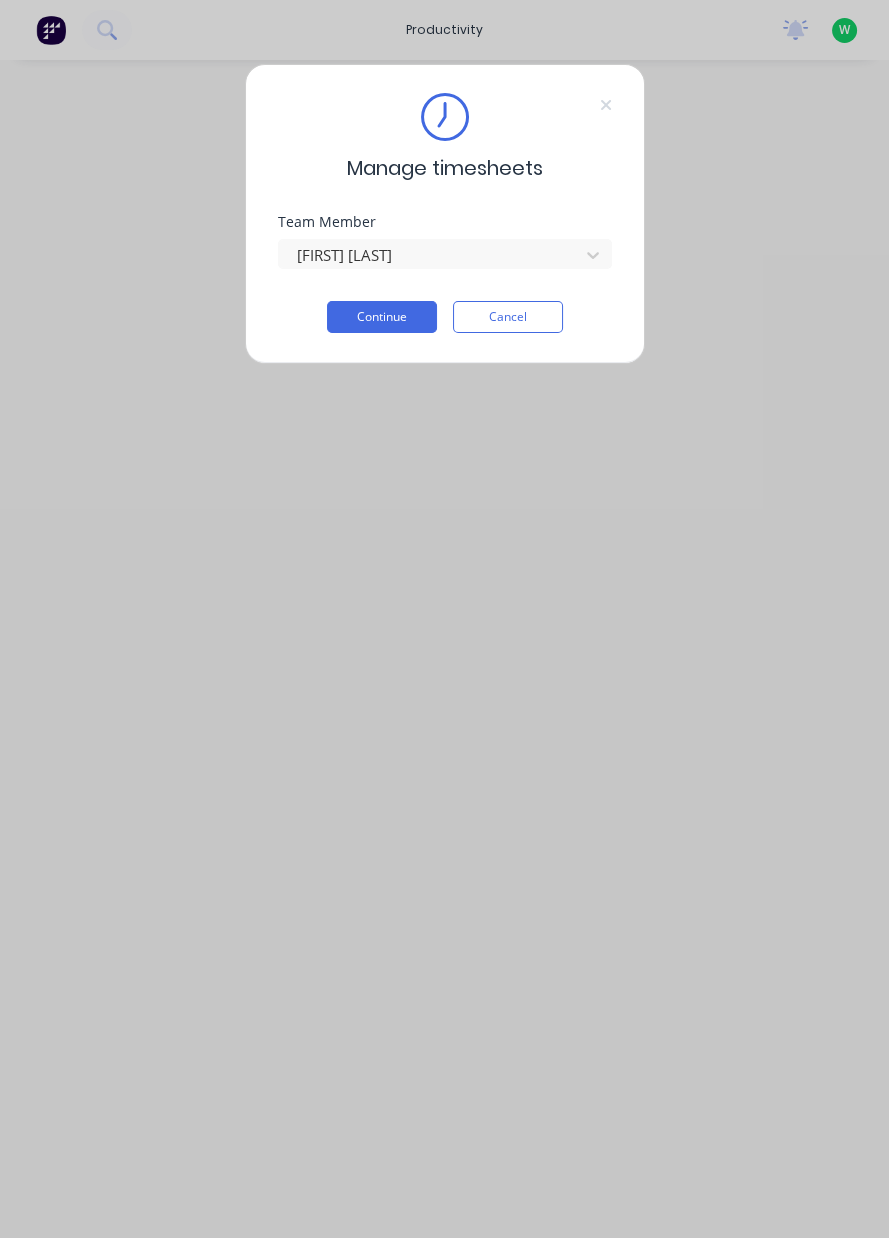 click on "Continue" at bounding box center [382, 317] 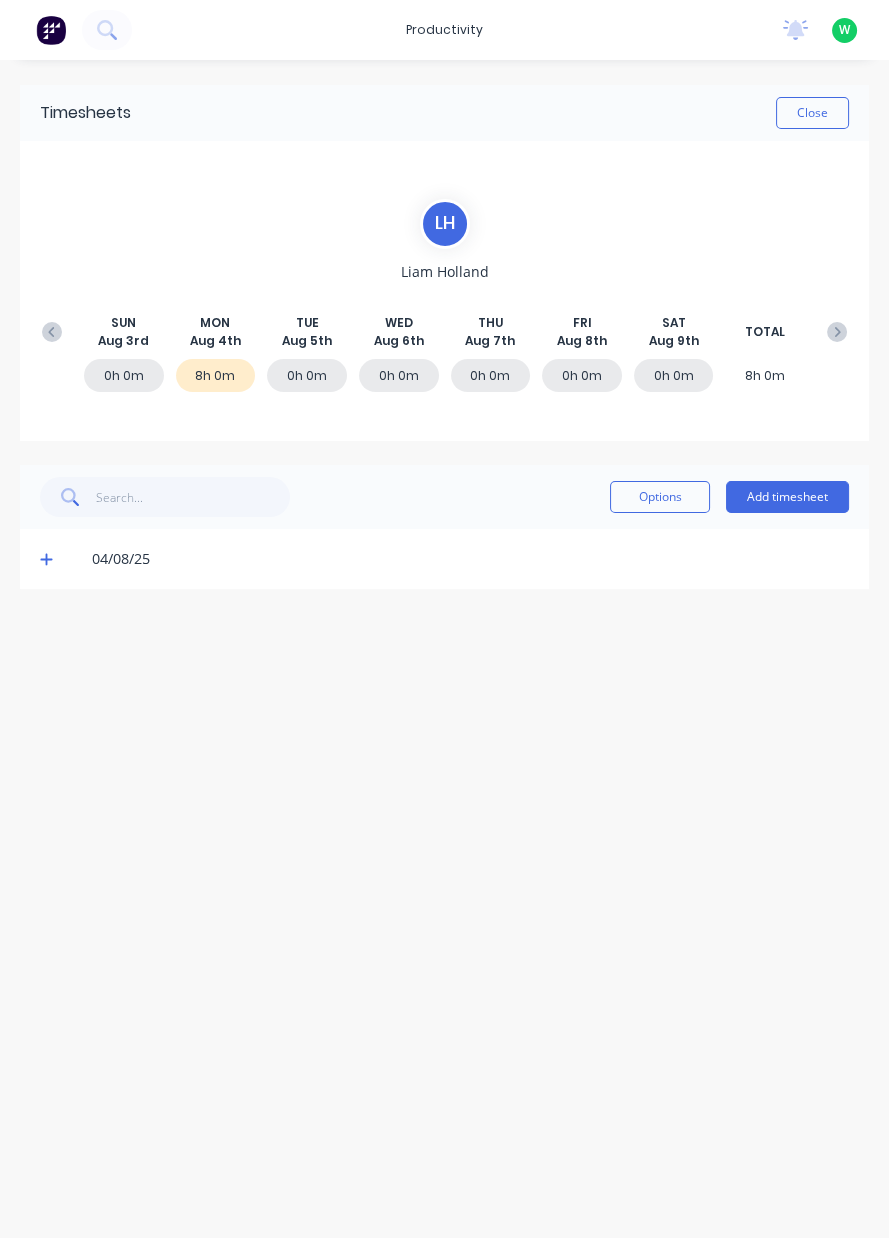 click 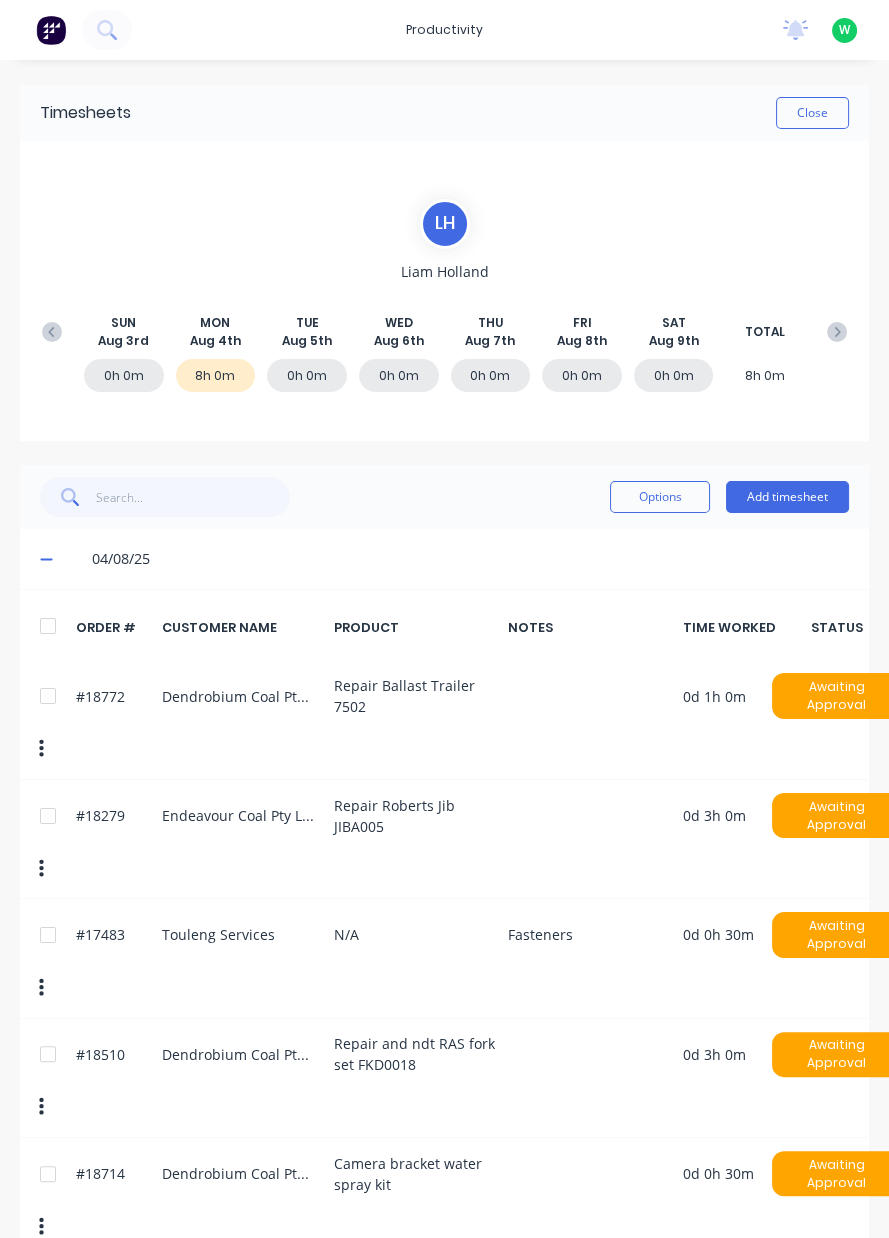 click on "Add timesheet" at bounding box center (787, 497) 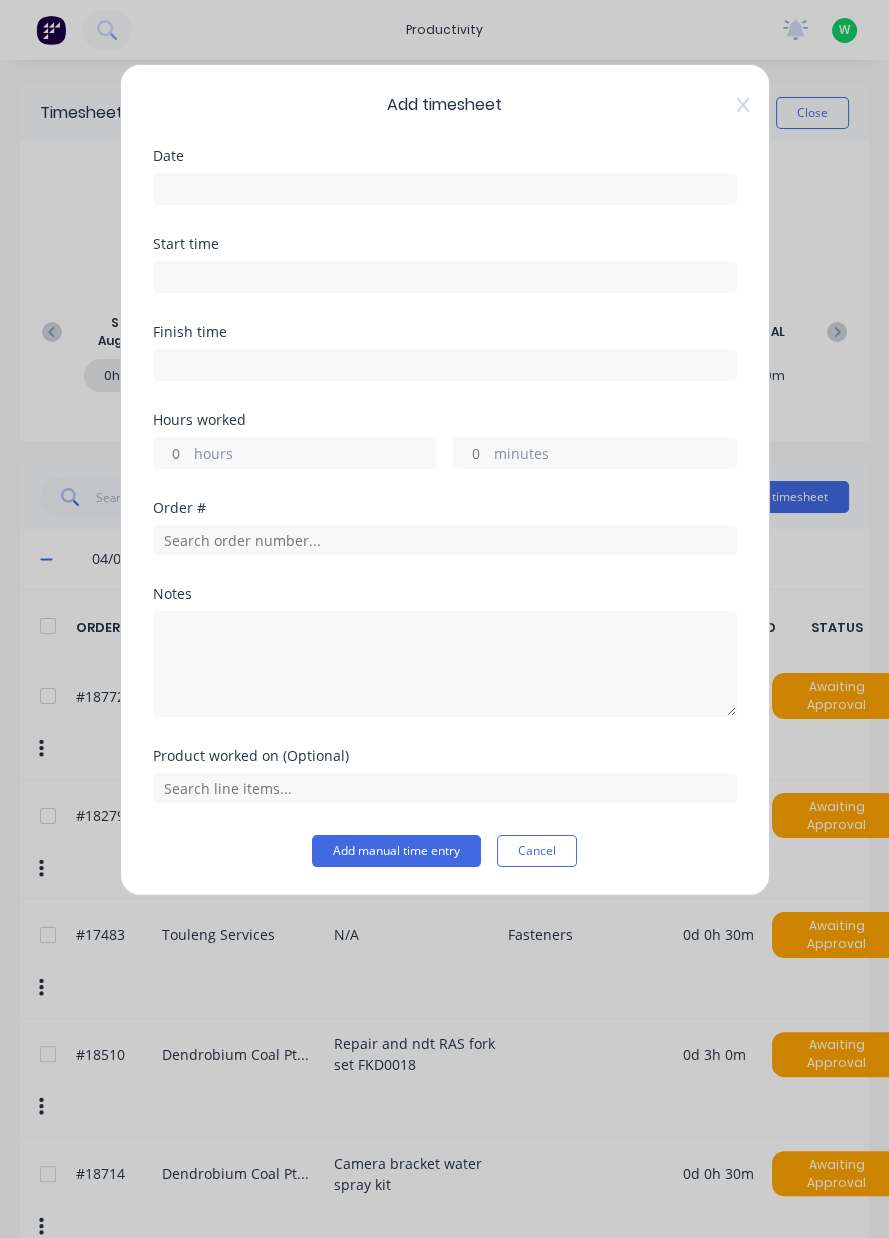 click on "hours" at bounding box center (315, 455) 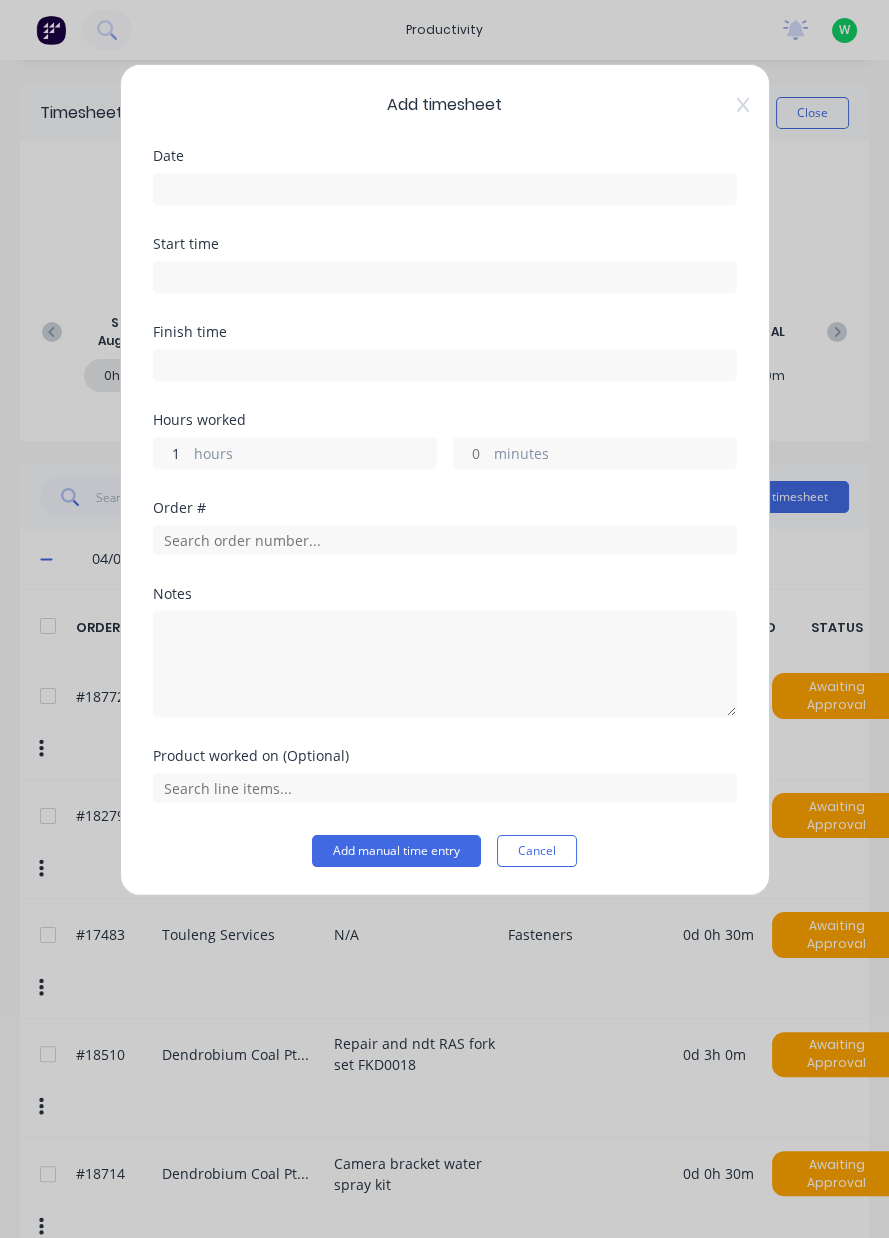 type on "1" 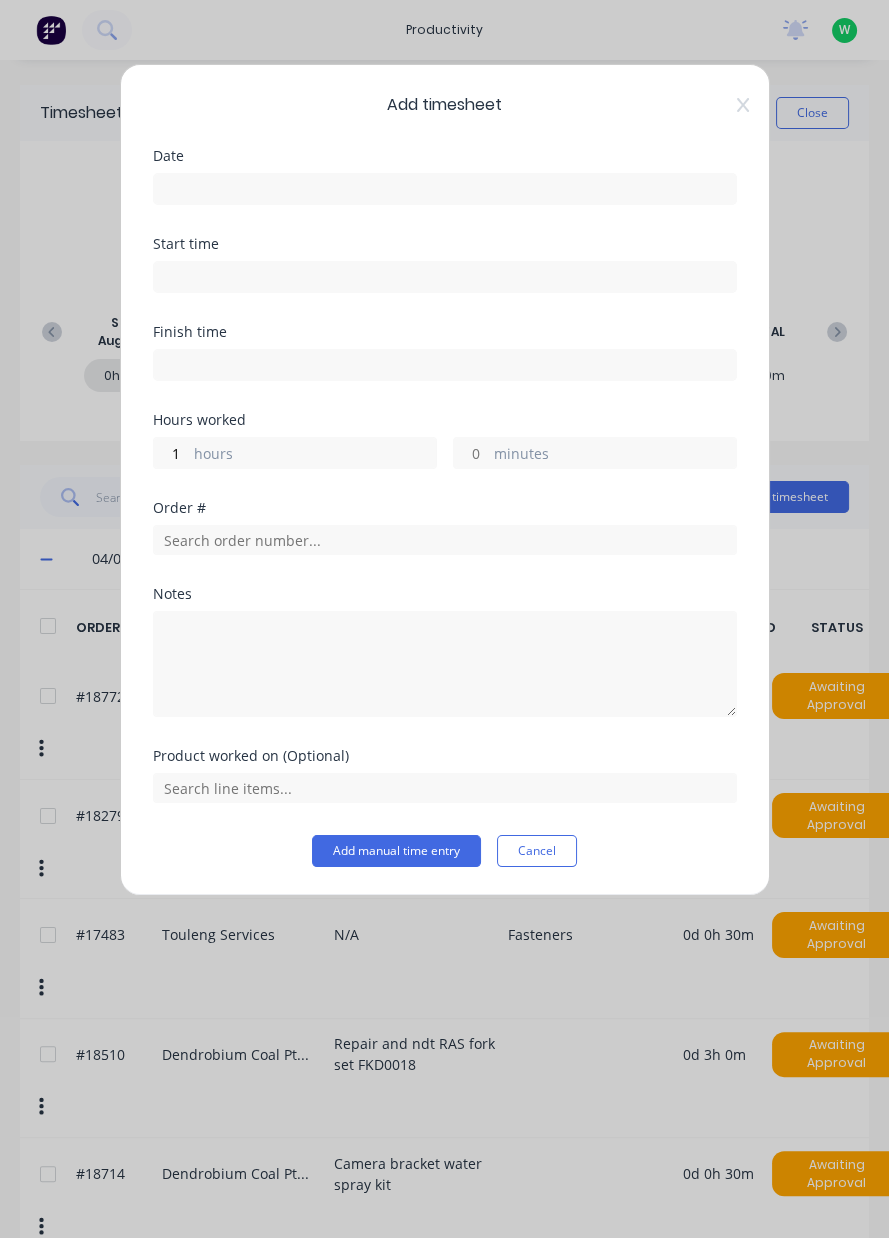 click at bounding box center [445, 189] 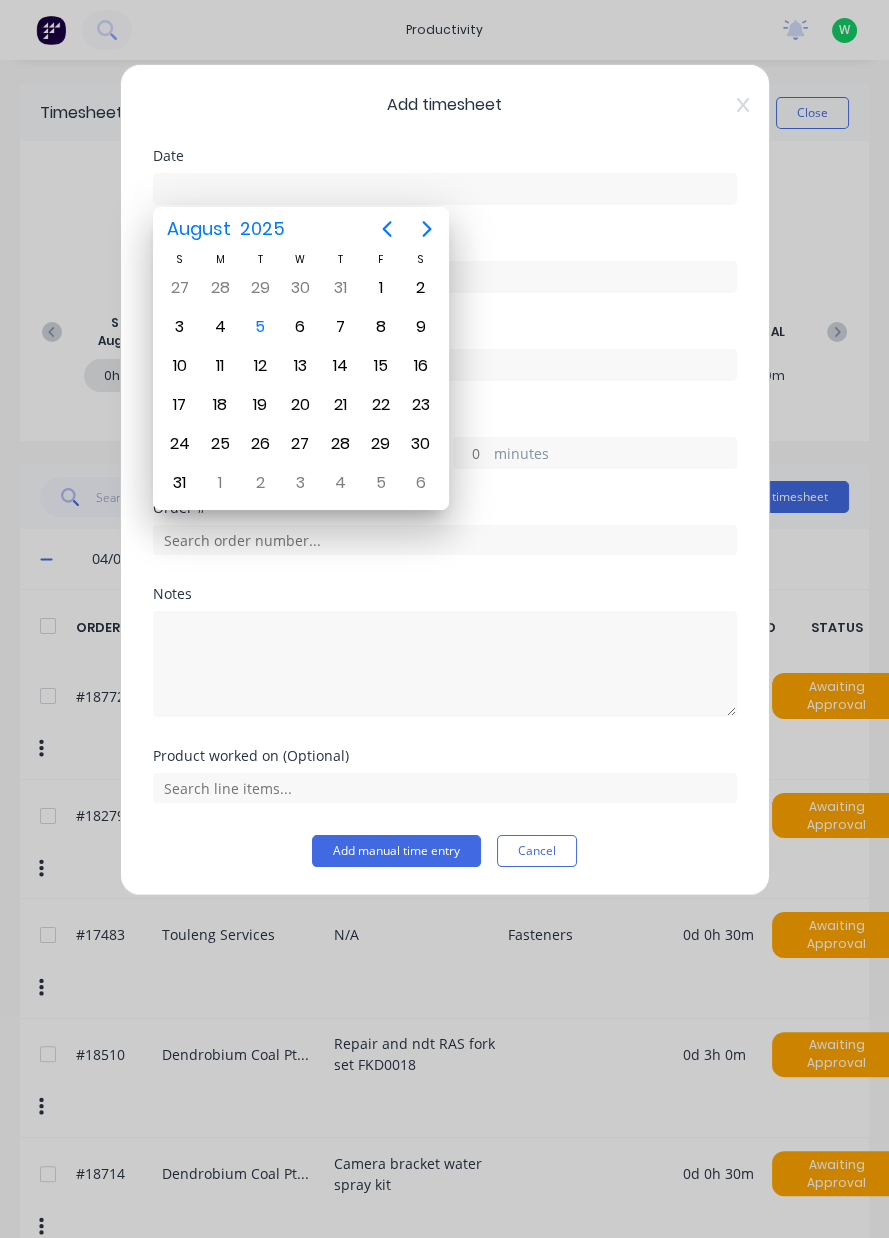 click on "5" at bounding box center [260, 327] 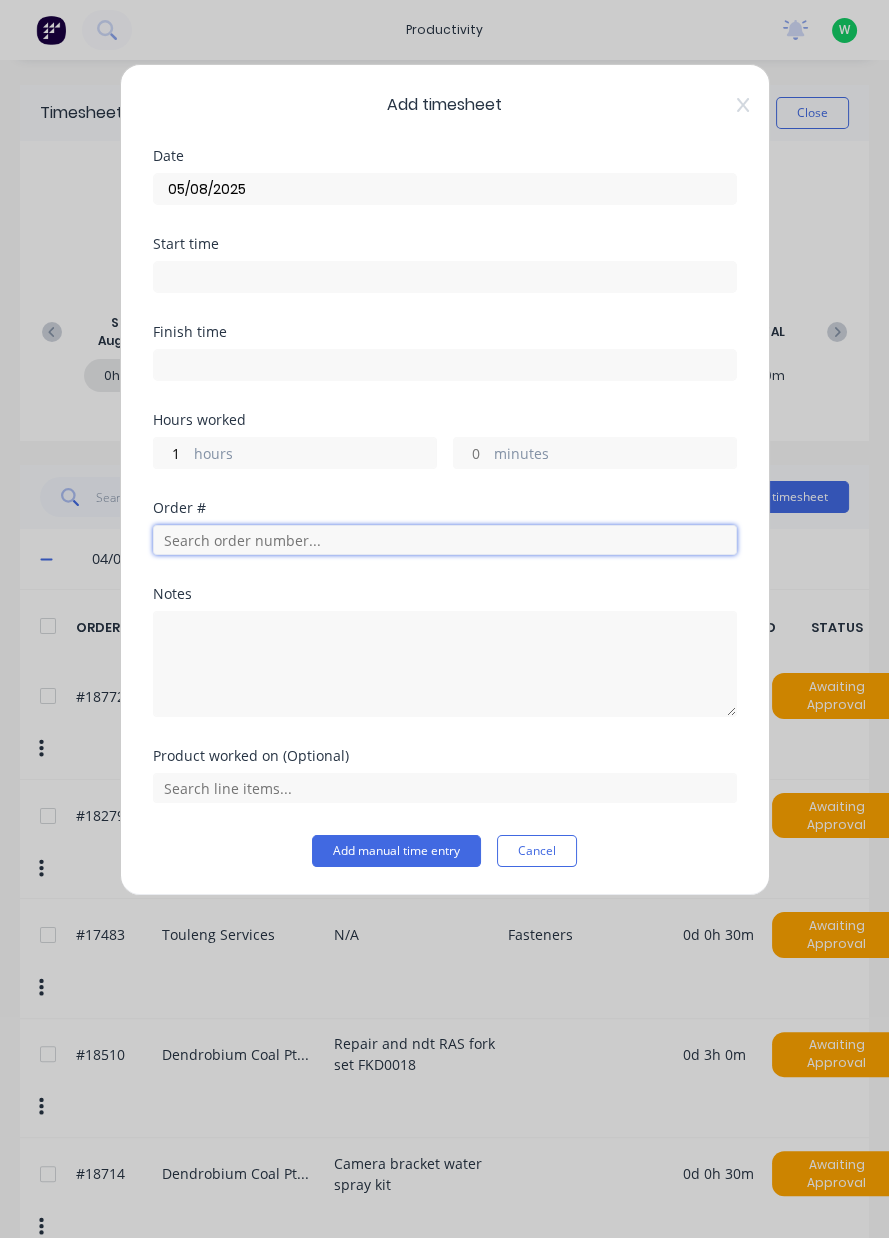 click at bounding box center [445, 540] 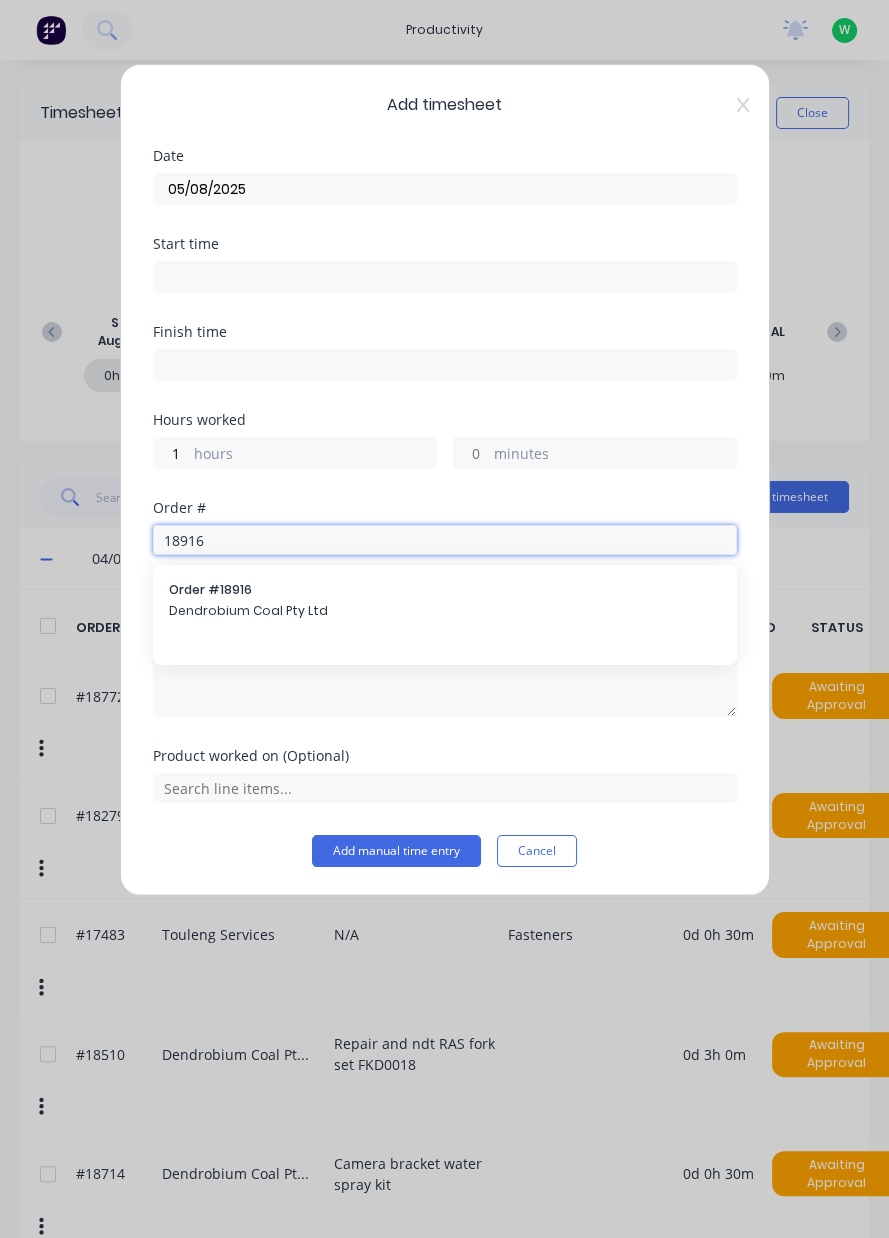 type on "18916" 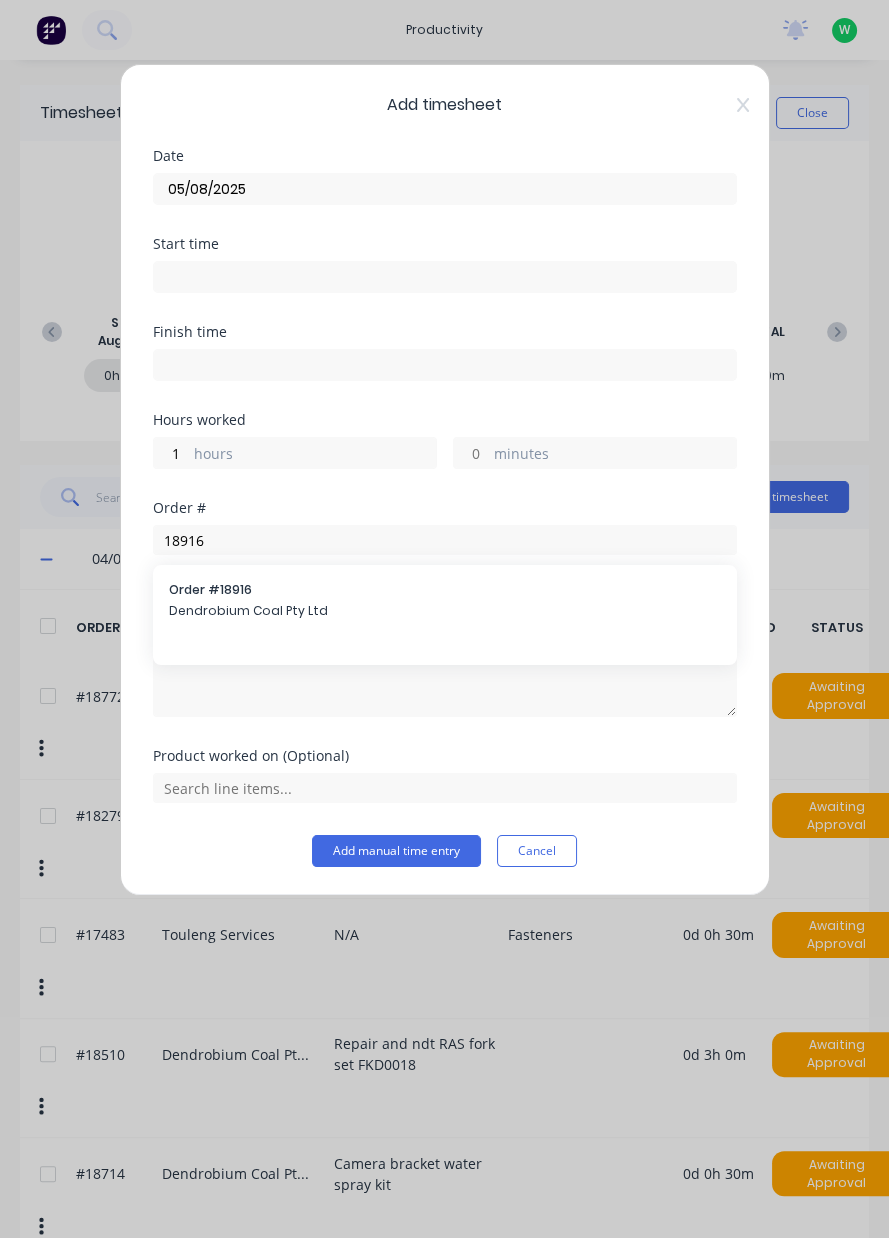 click on "Order # 18916 Dendrobium Coal Pty Ltd" at bounding box center [445, 602] 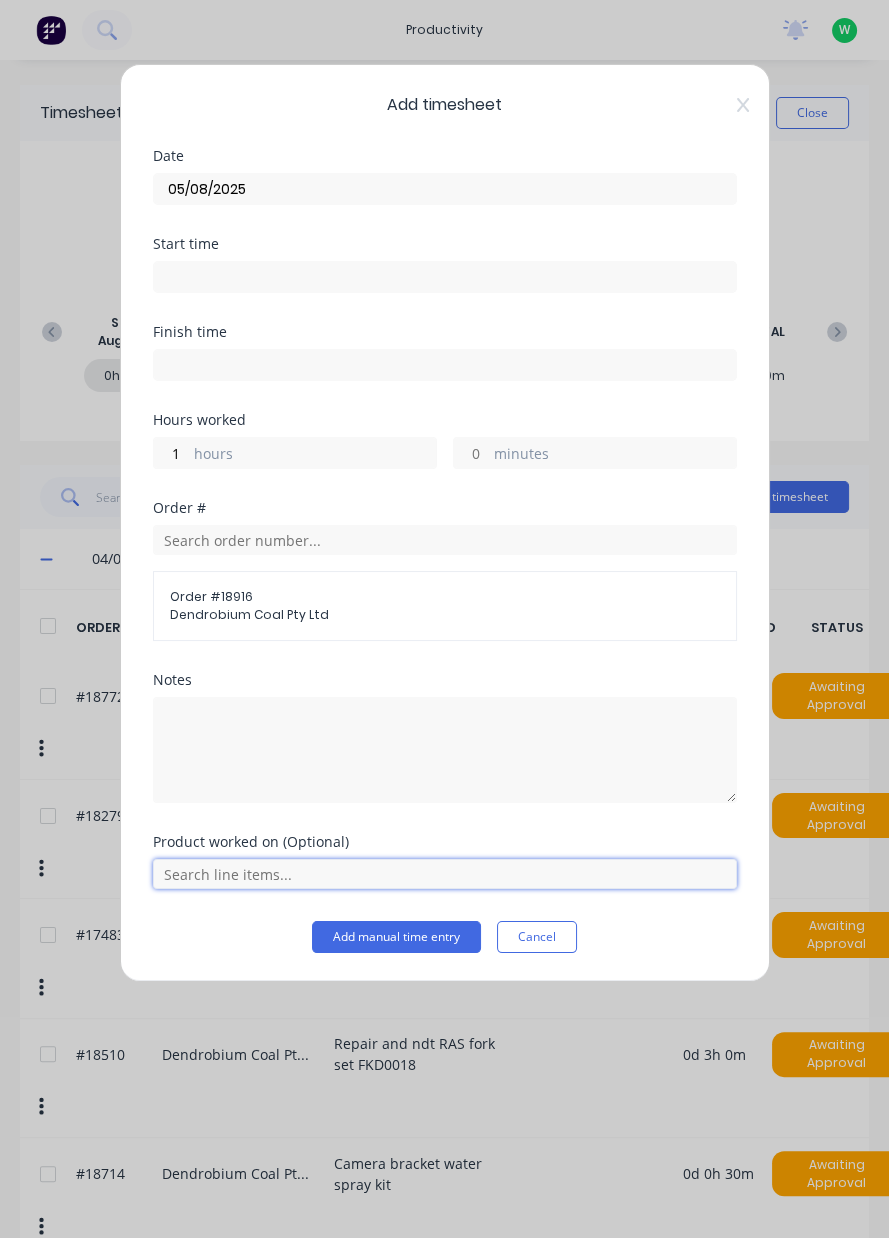 click at bounding box center [445, 874] 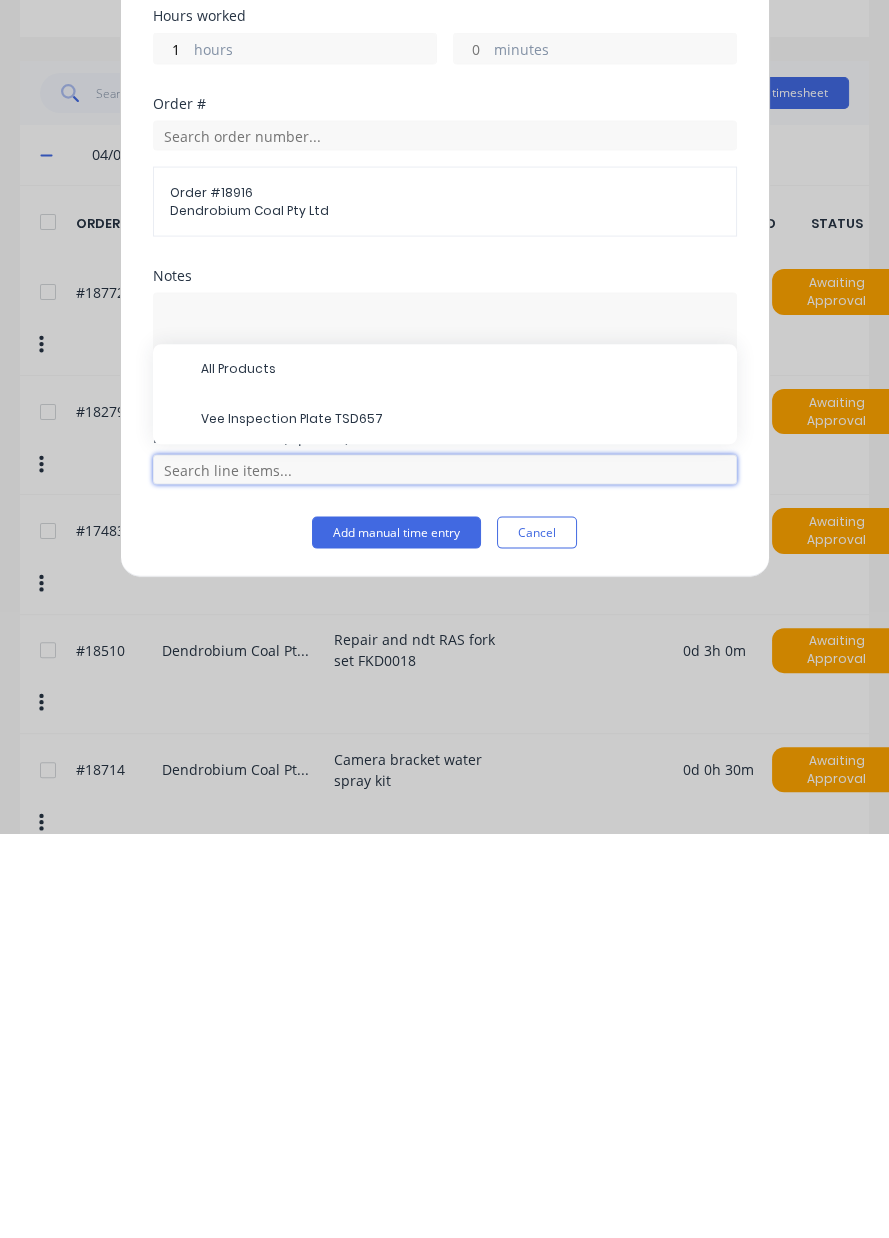 scroll, scrollTop: 49, scrollLeft: 0, axis: vertical 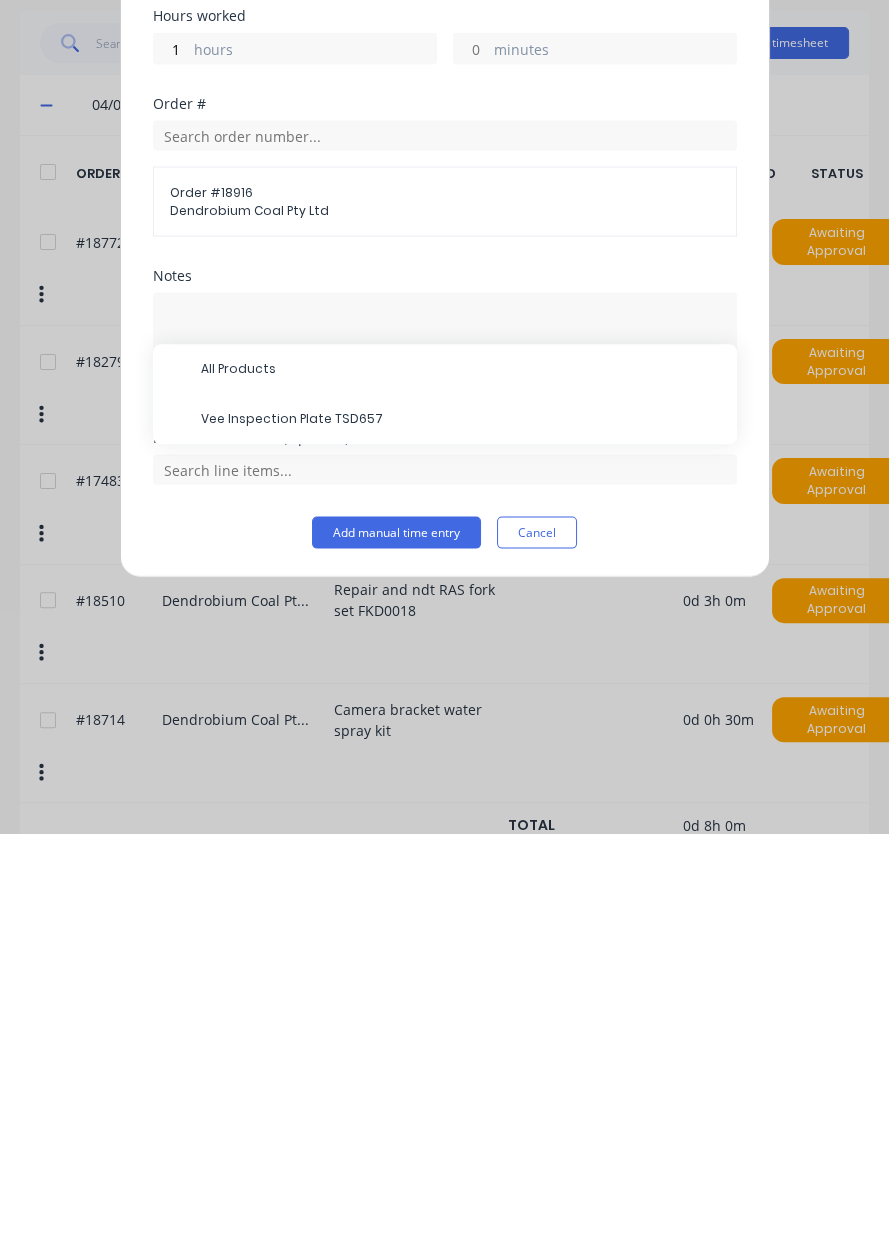 click on "Vee Inspection Plate TSD657" at bounding box center [461, 824] 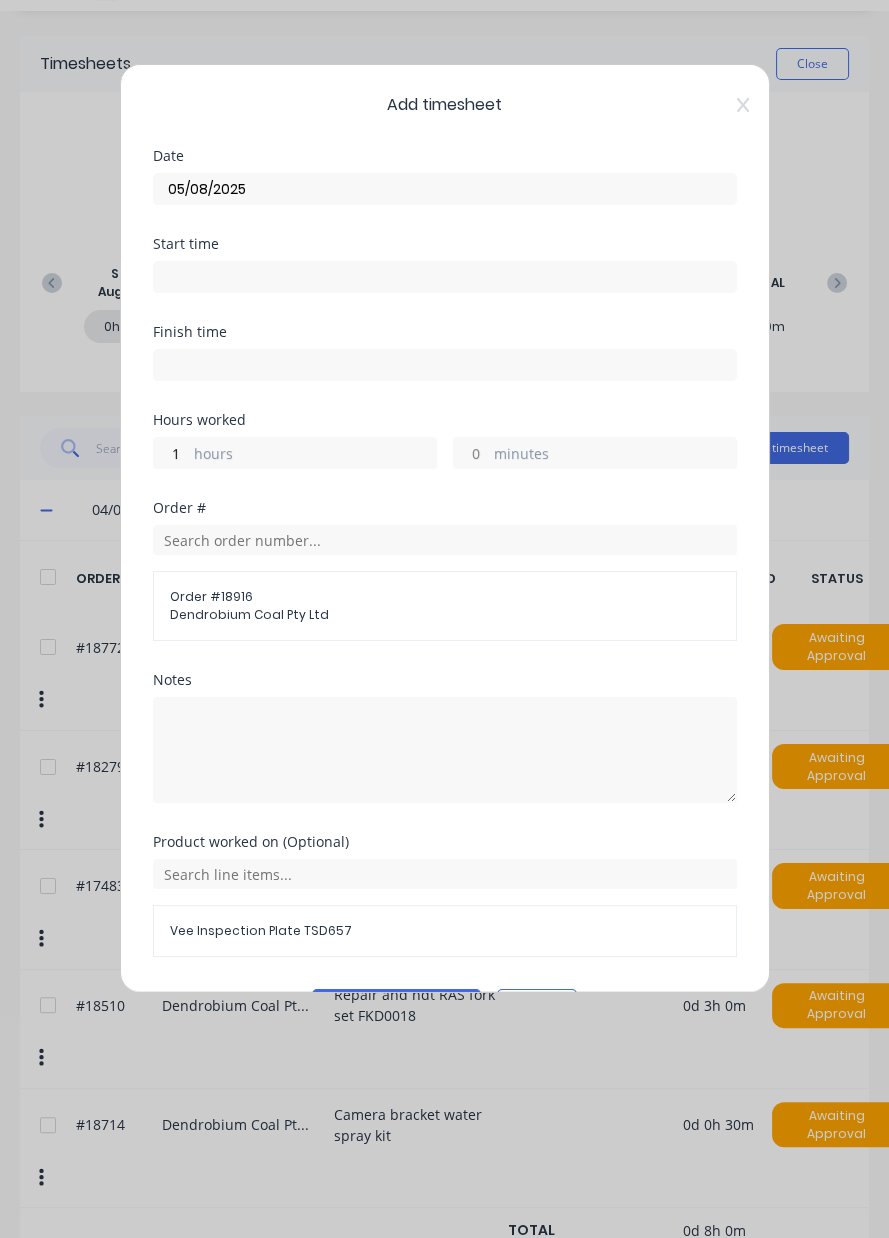 scroll, scrollTop: 53, scrollLeft: 0, axis: vertical 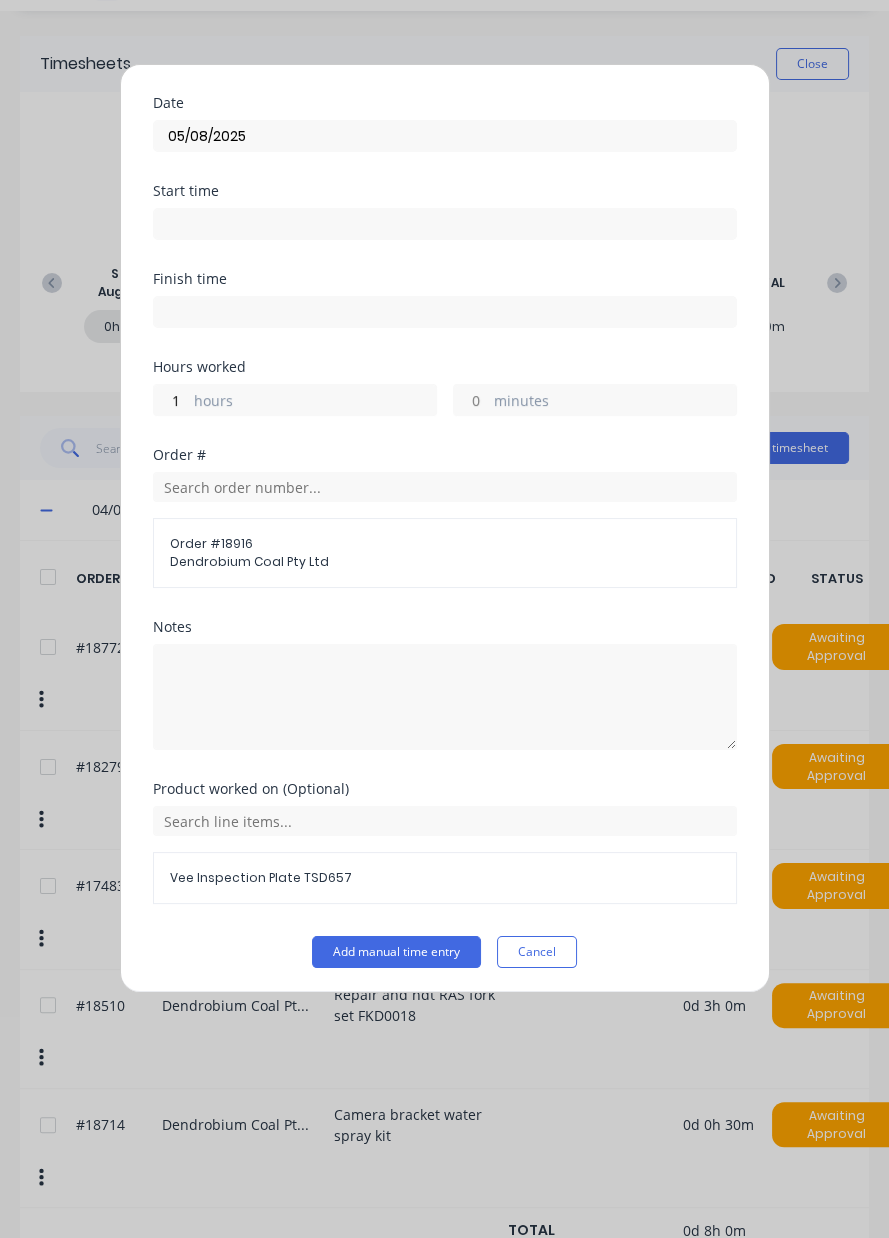 click on "Add manual time entry" at bounding box center [396, 952] 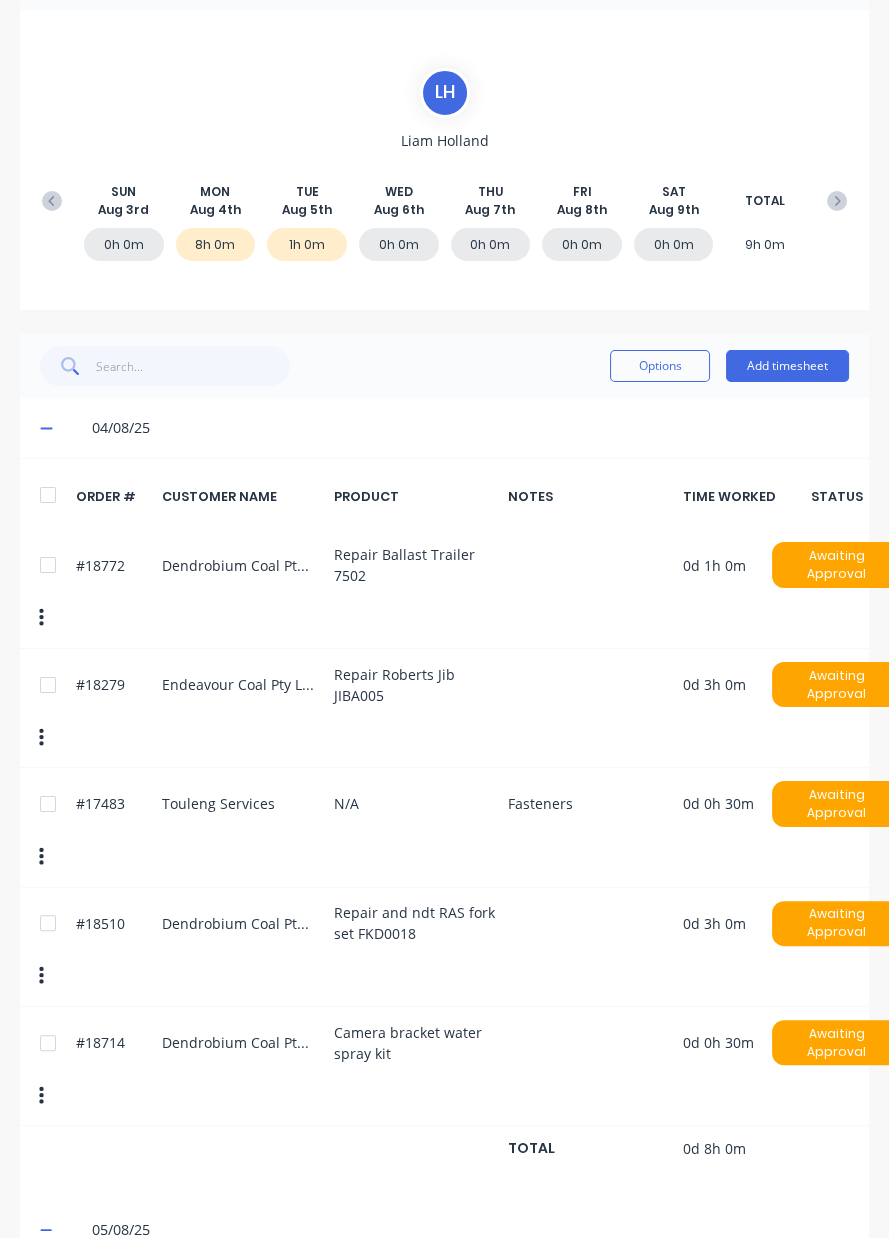 scroll, scrollTop: 150, scrollLeft: 0, axis: vertical 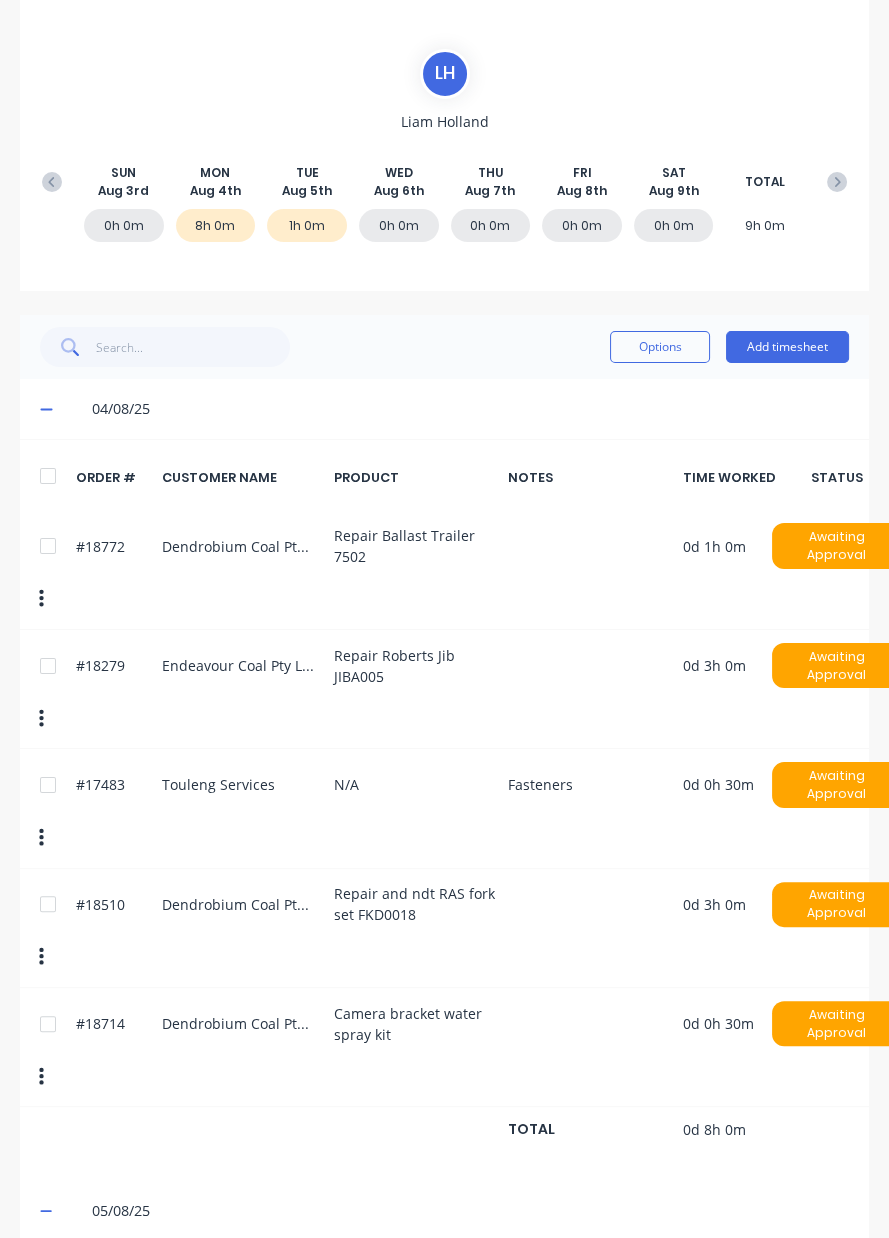 click on "Add timesheet" at bounding box center [787, 347] 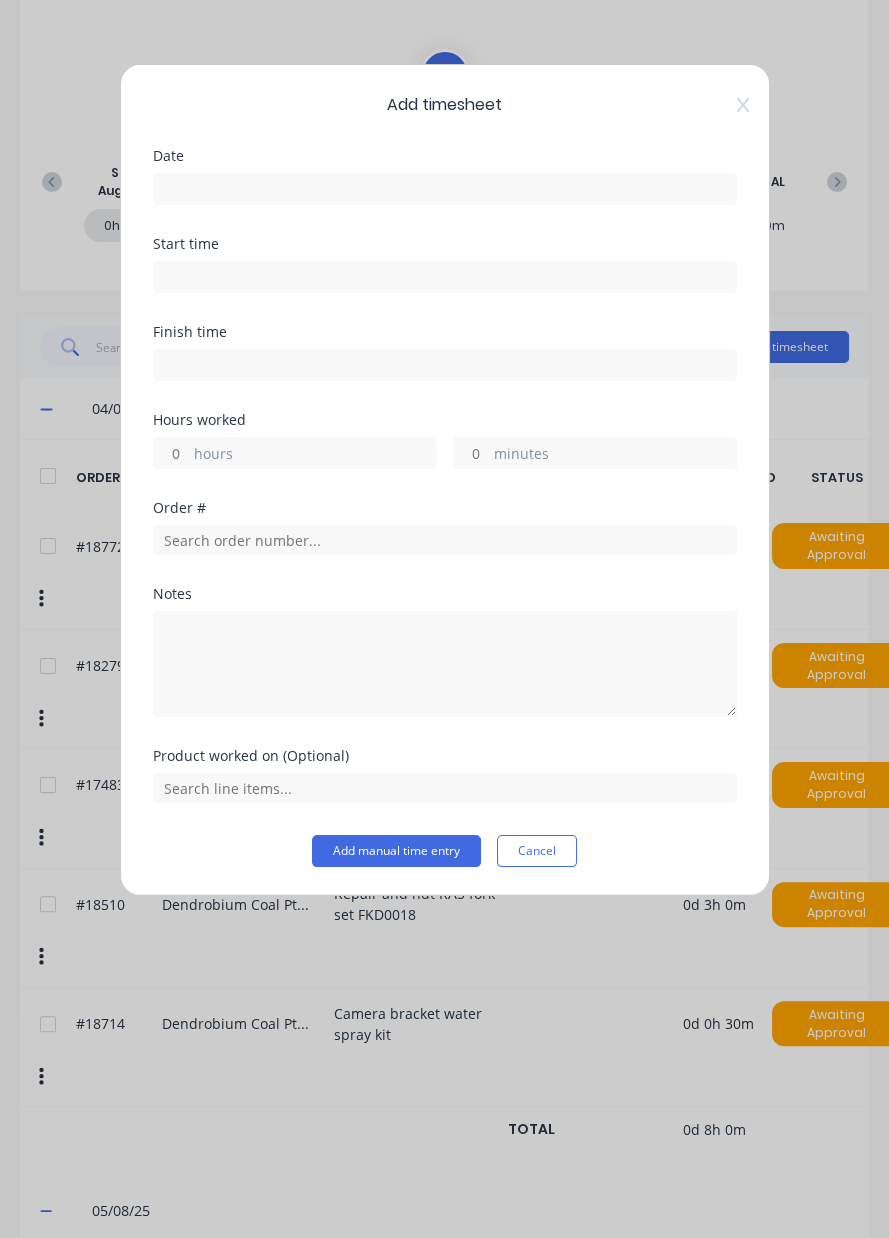 click on "hours" at bounding box center [315, 455] 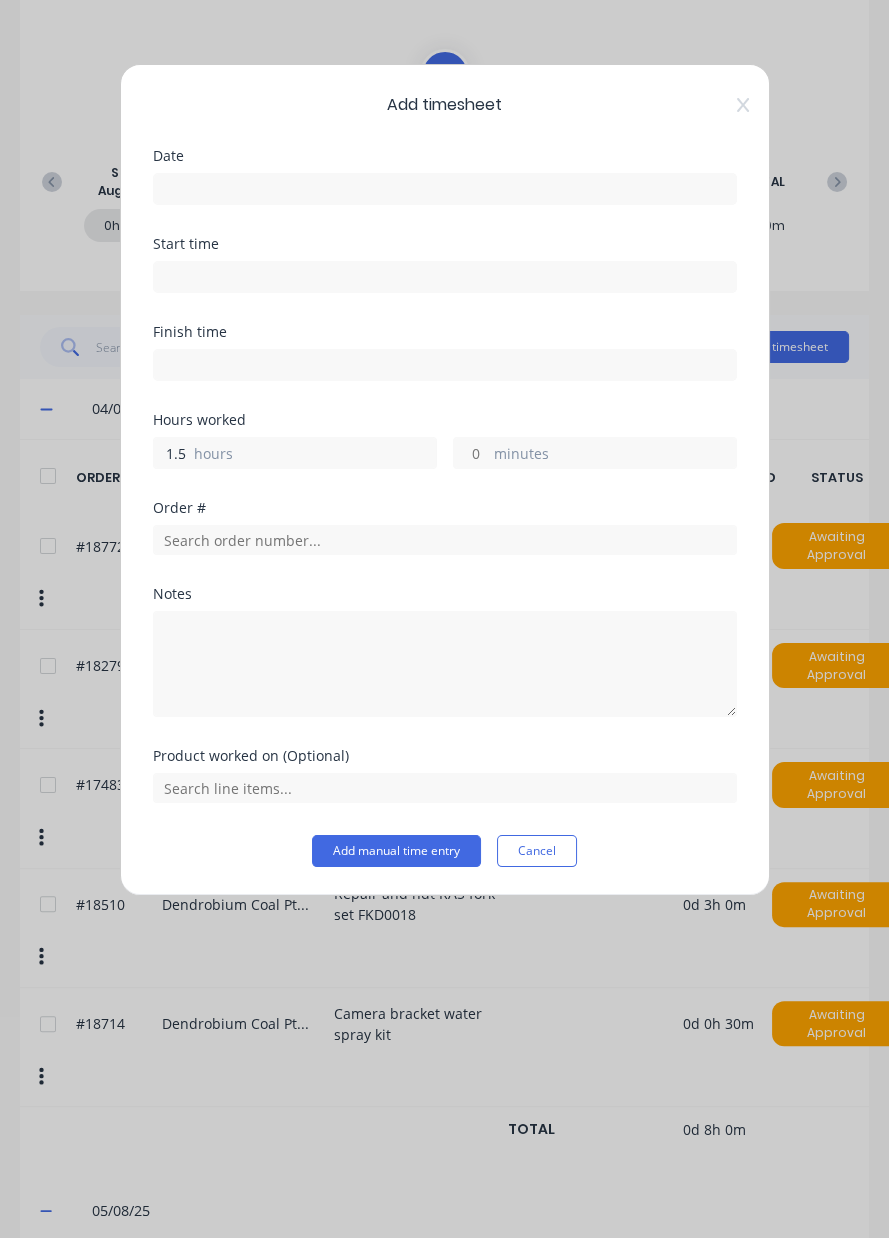 type on "1.5" 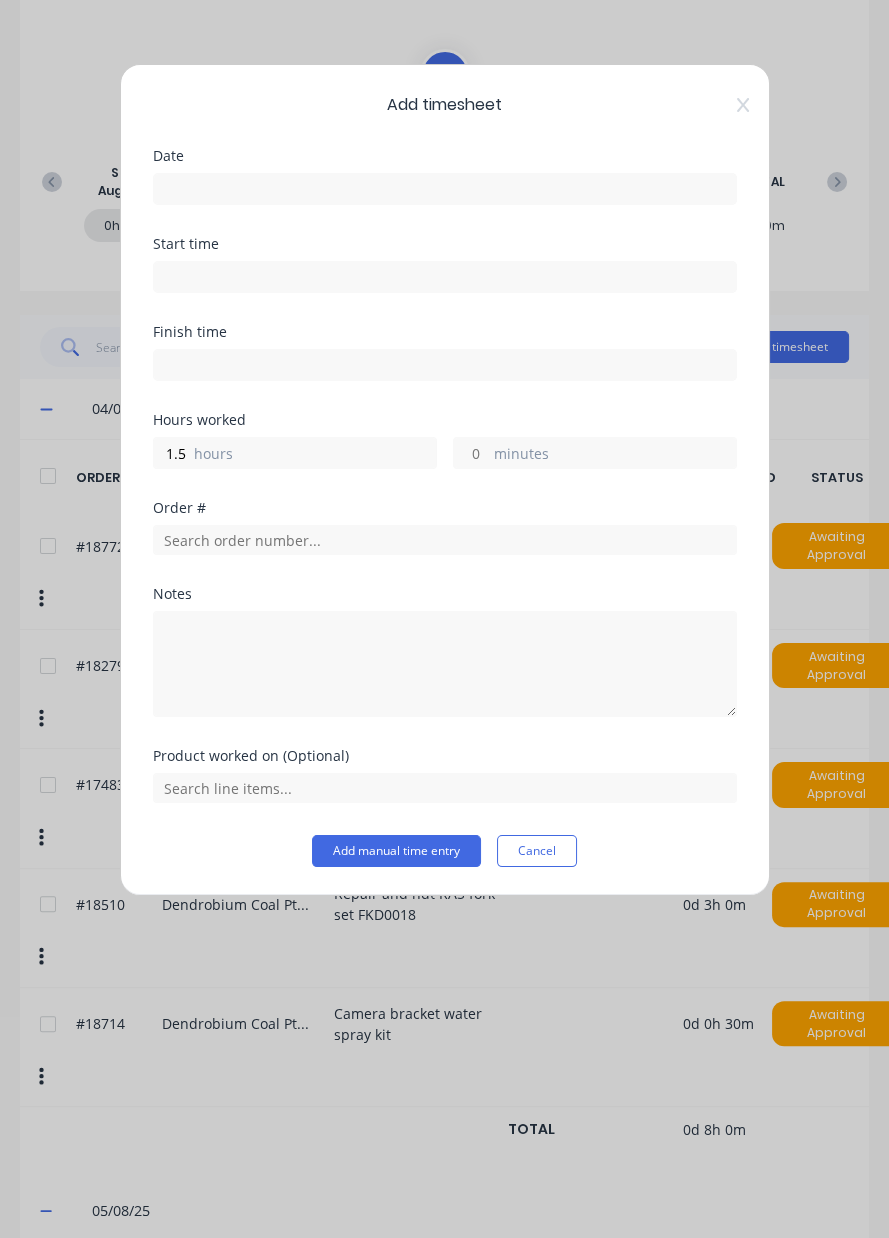 click at bounding box center [445, 189] 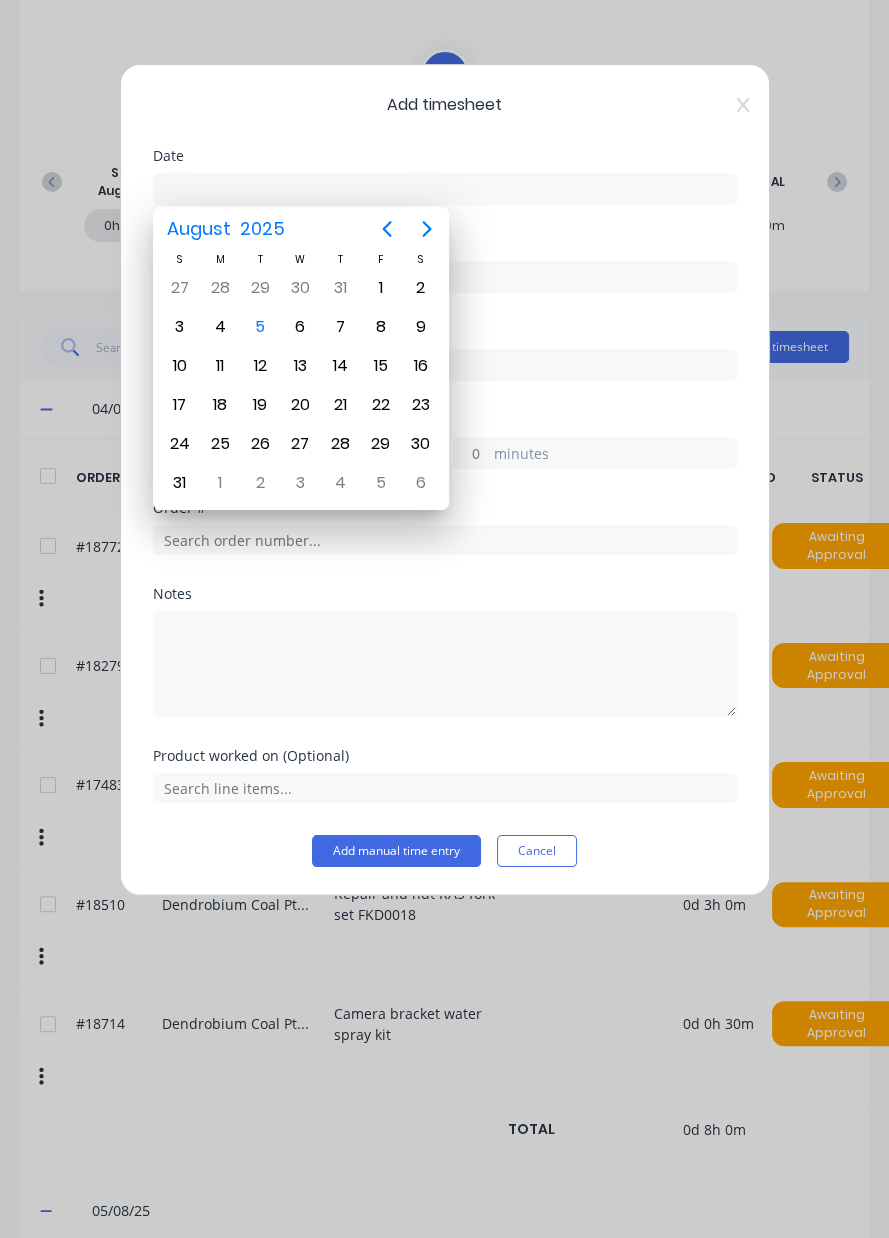 click on "5" at bounding box center [260, 327] 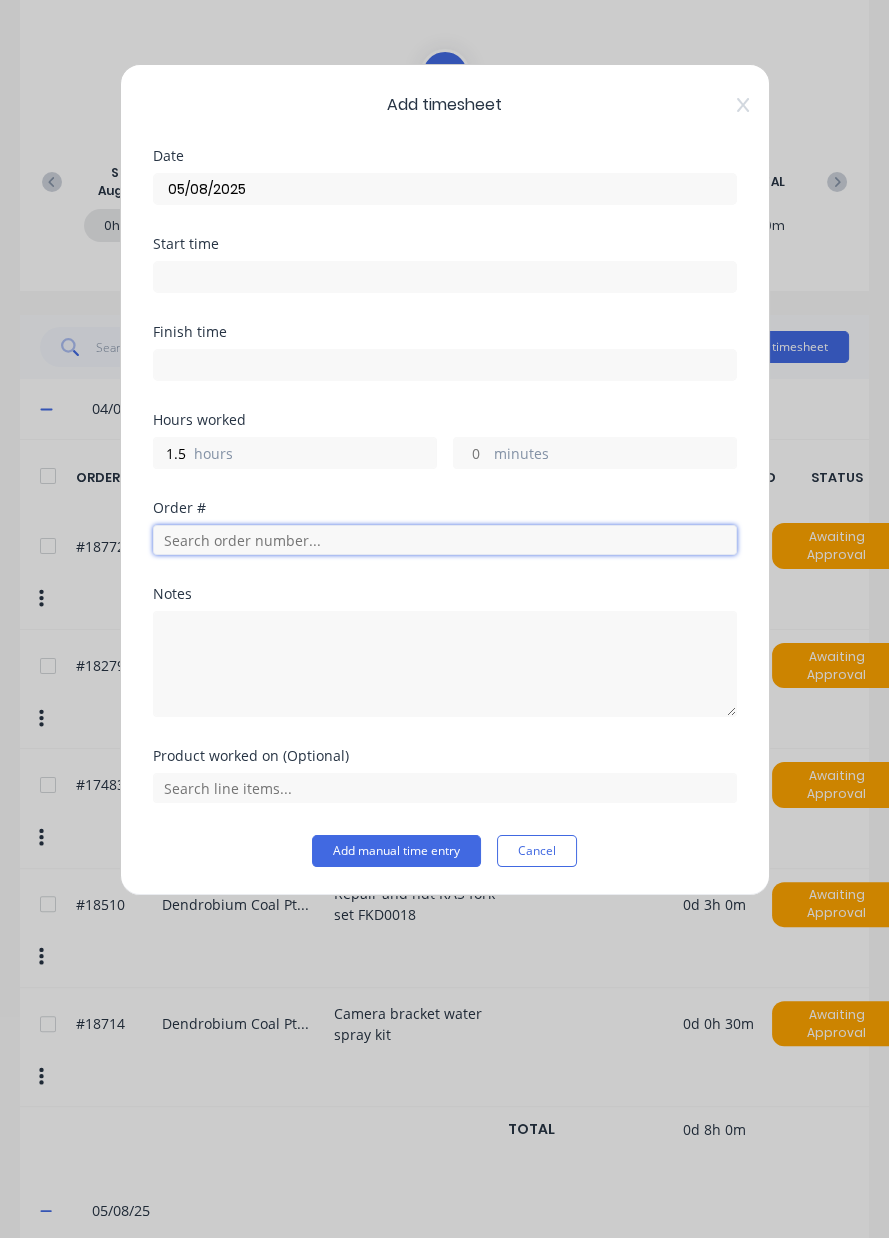 click at bounding box center (445, 540) 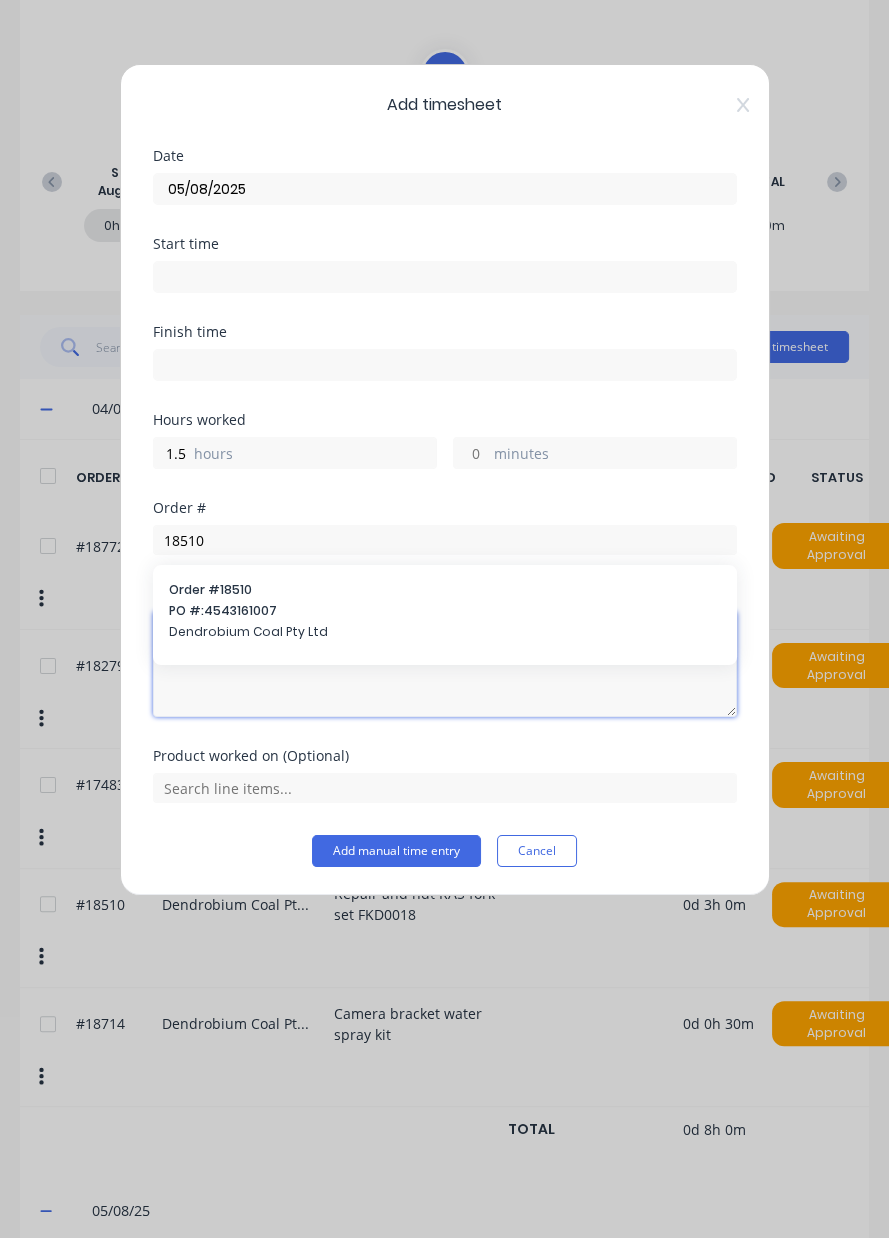 click at bounding box center (445, 664) 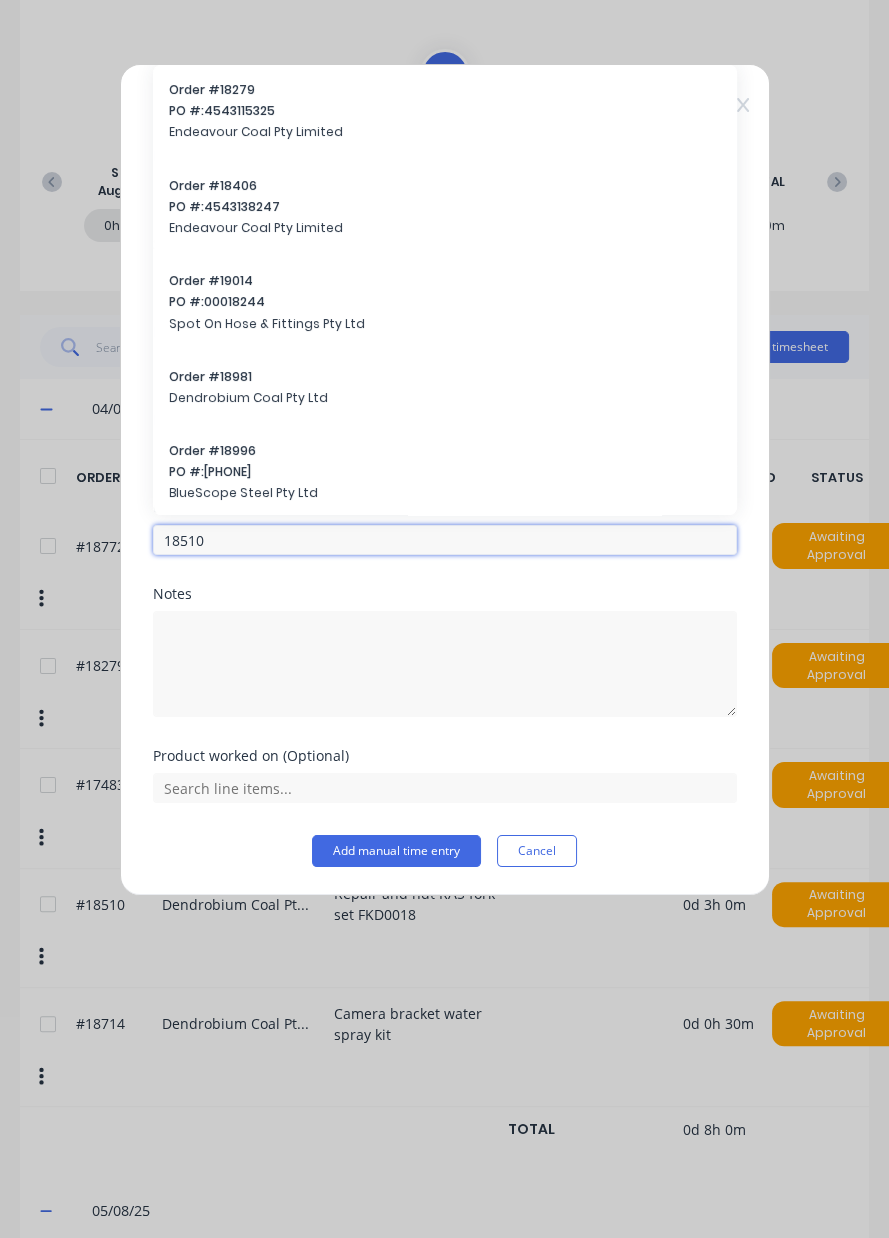 click on "18510" at bounding box center (445, 540) 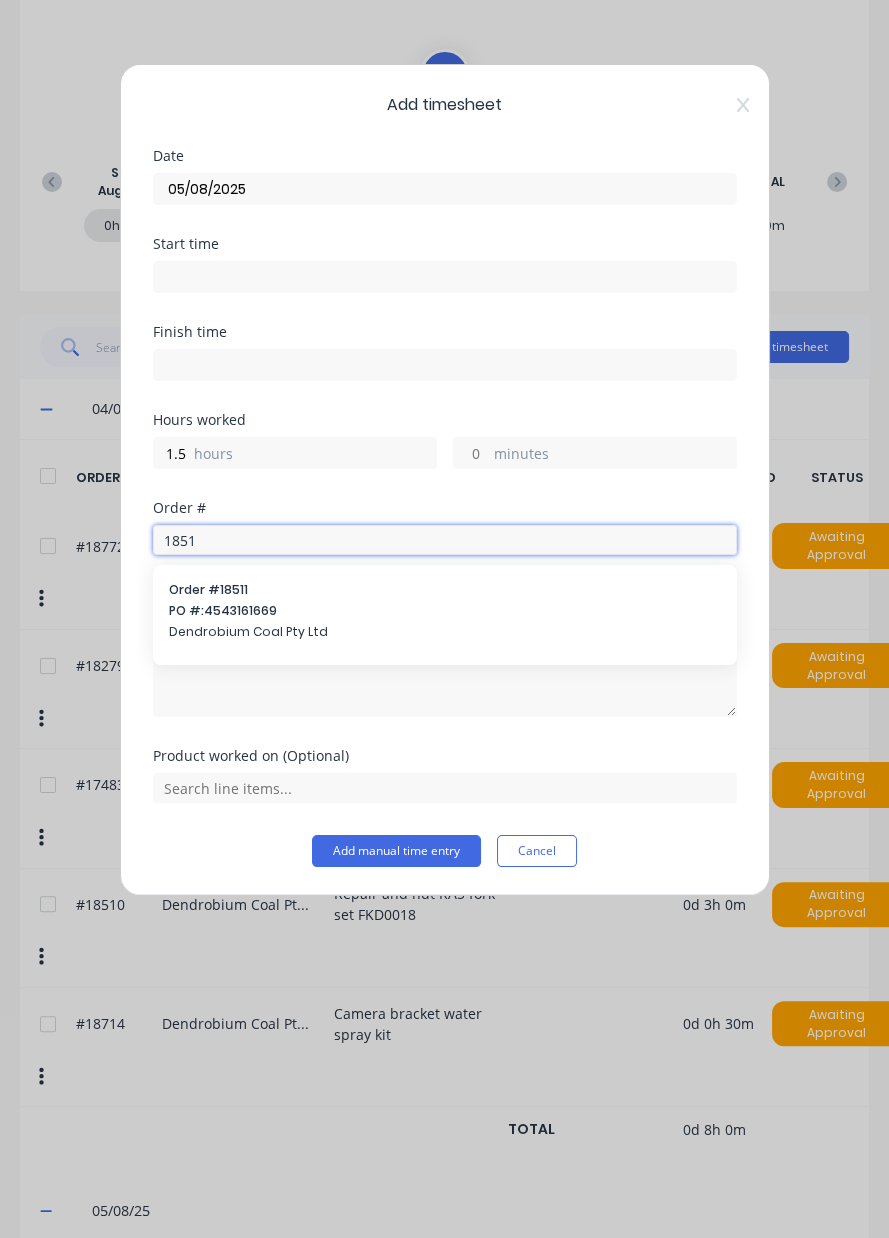 type on "18510" 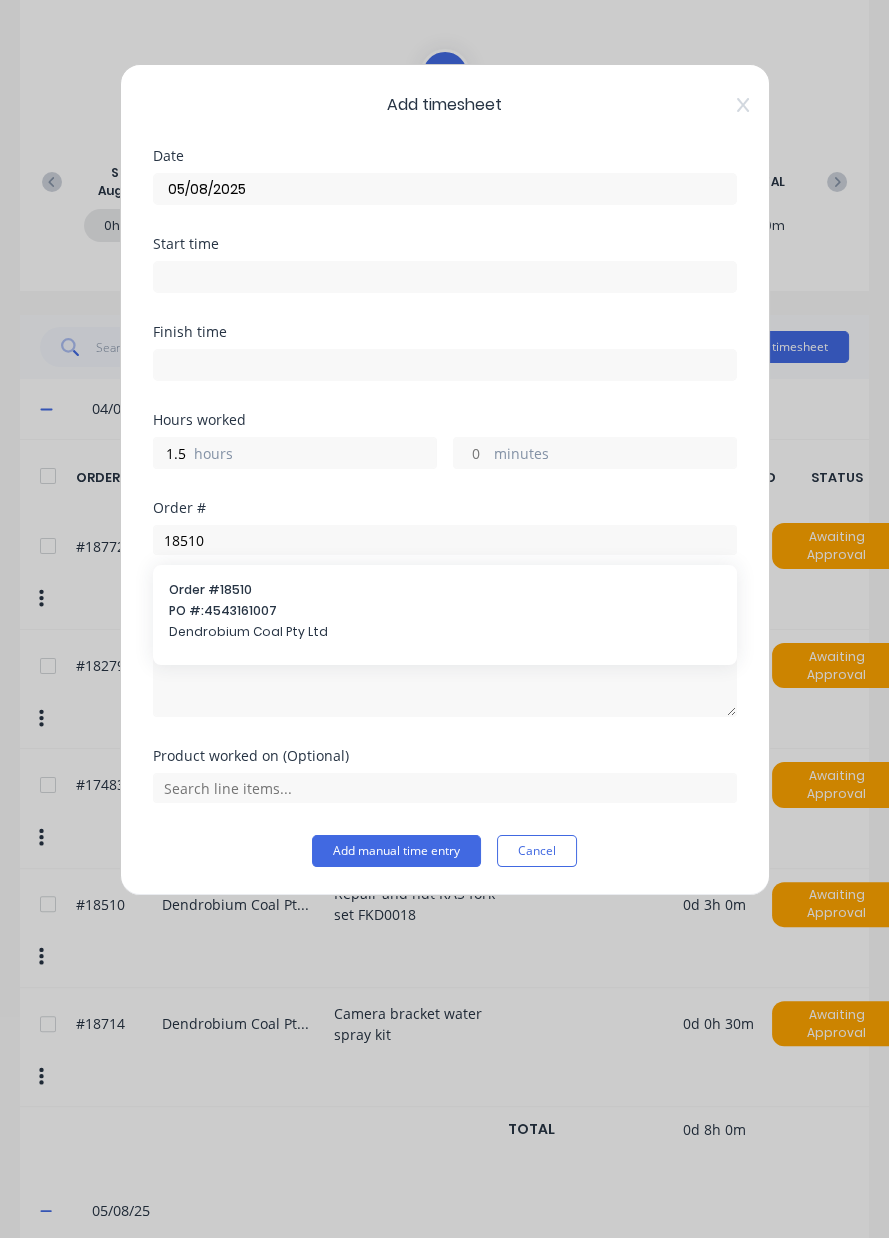 click on "Order # 18510" at bounding box center [445, 590] 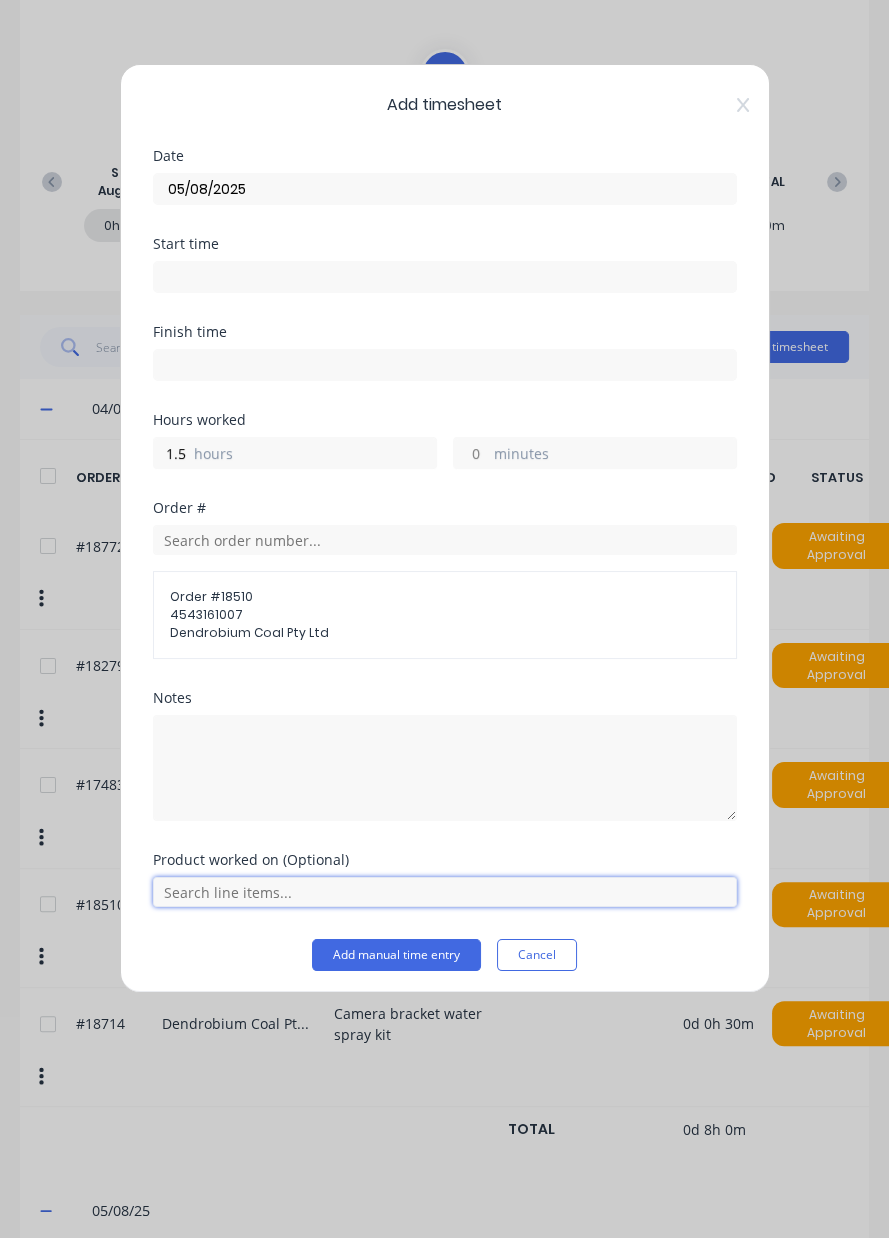 click at bounding box center (445, 892) 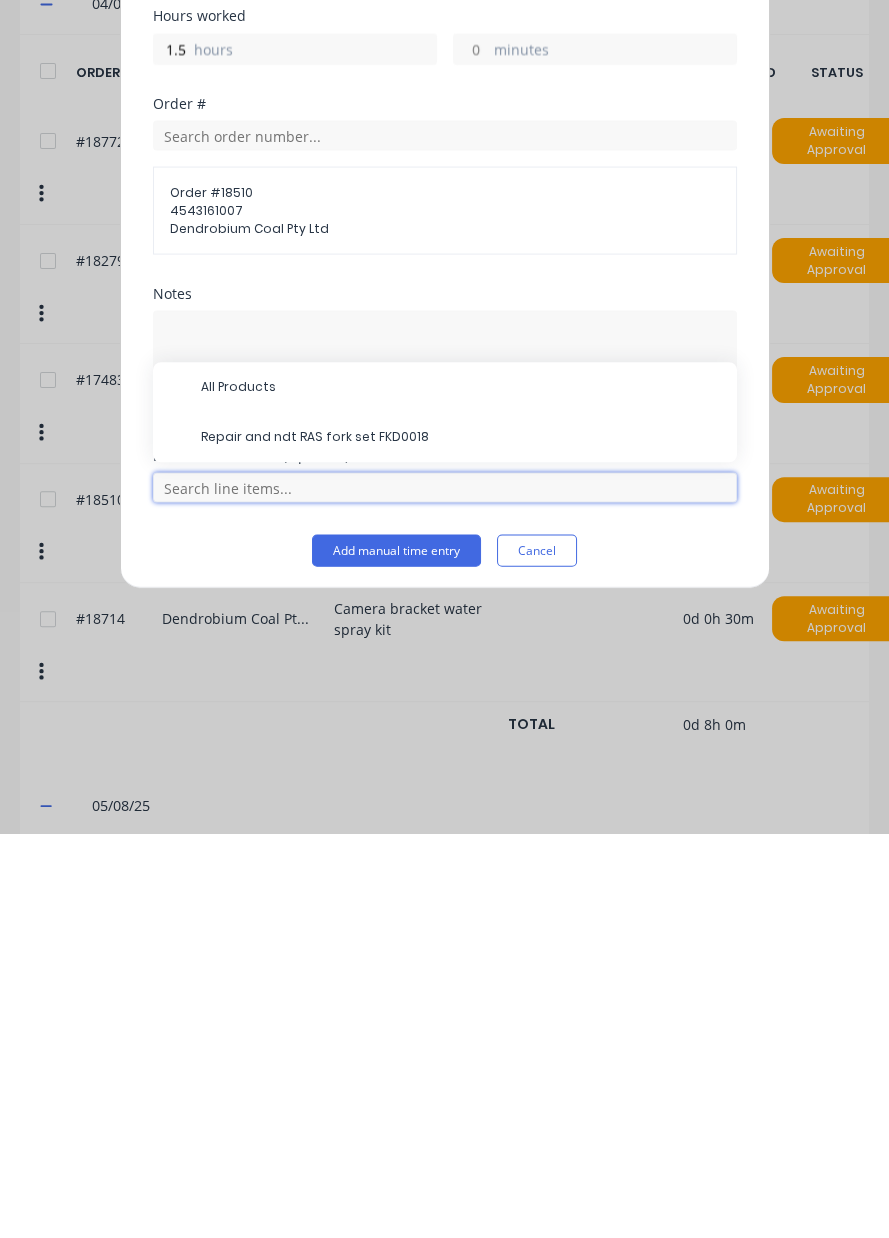 scroll, scrollTop: 218, scrollLeft: 0, axis: vertical 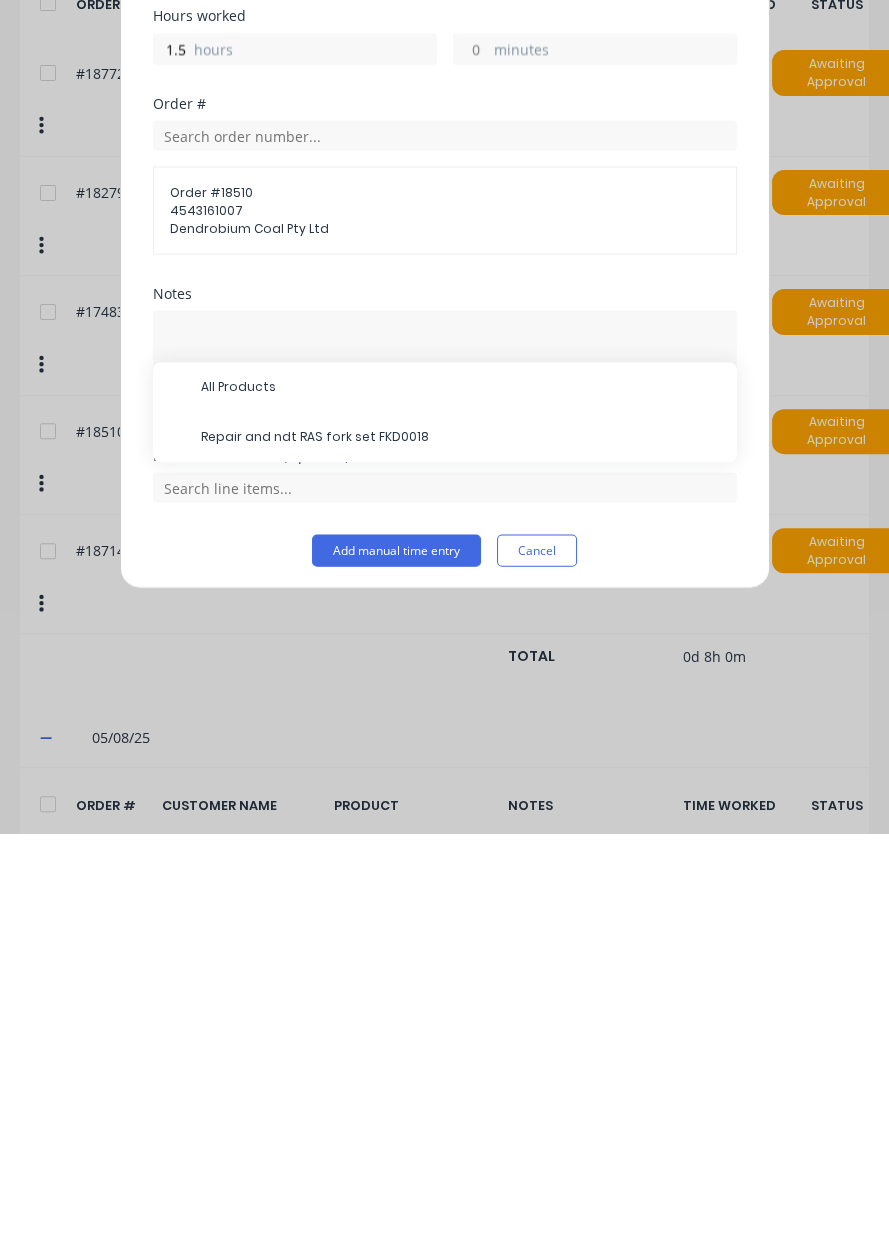 click on "Repair and ndt RAS fork set FKD0018" at bounding box center [461, 842] 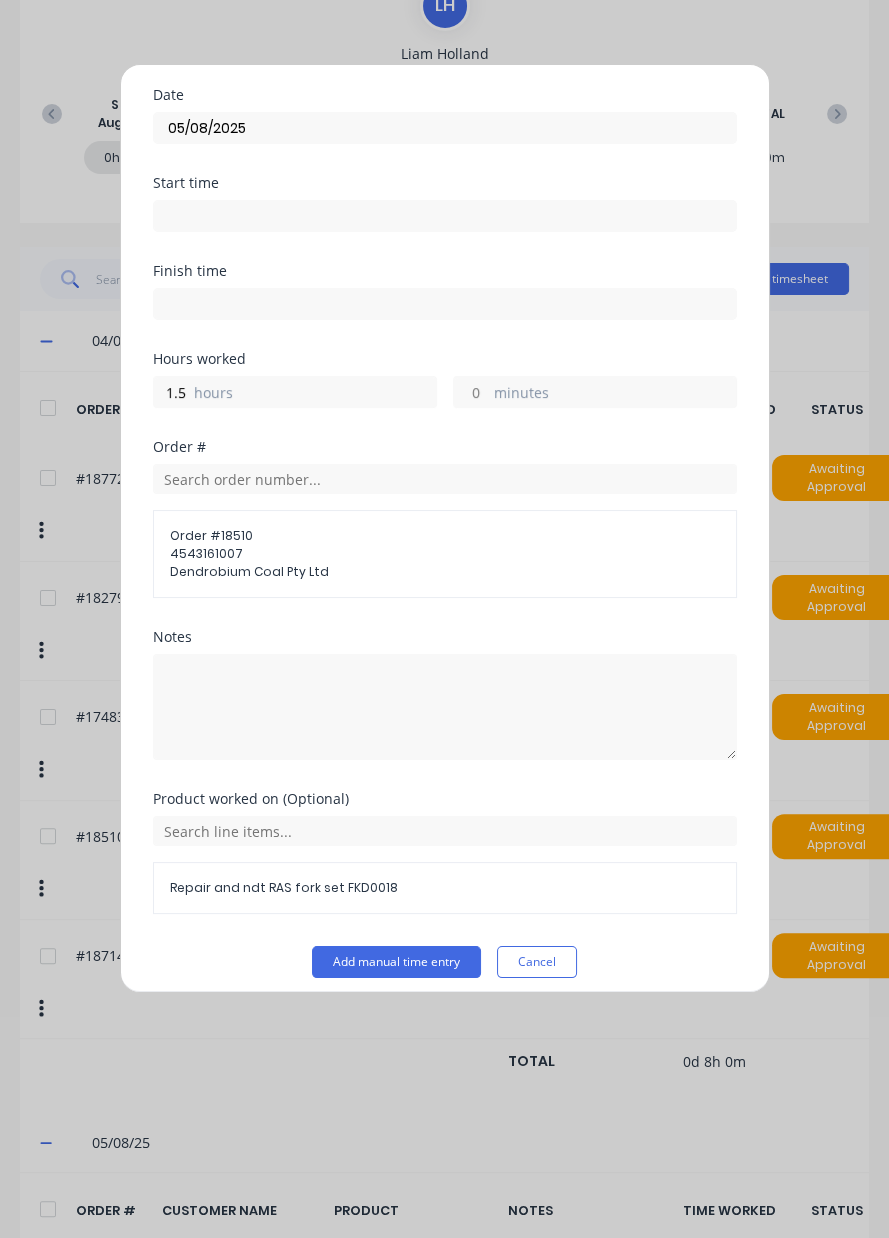 scroll, scrollTop: 55, scrollLeft: 0, axis: vertical 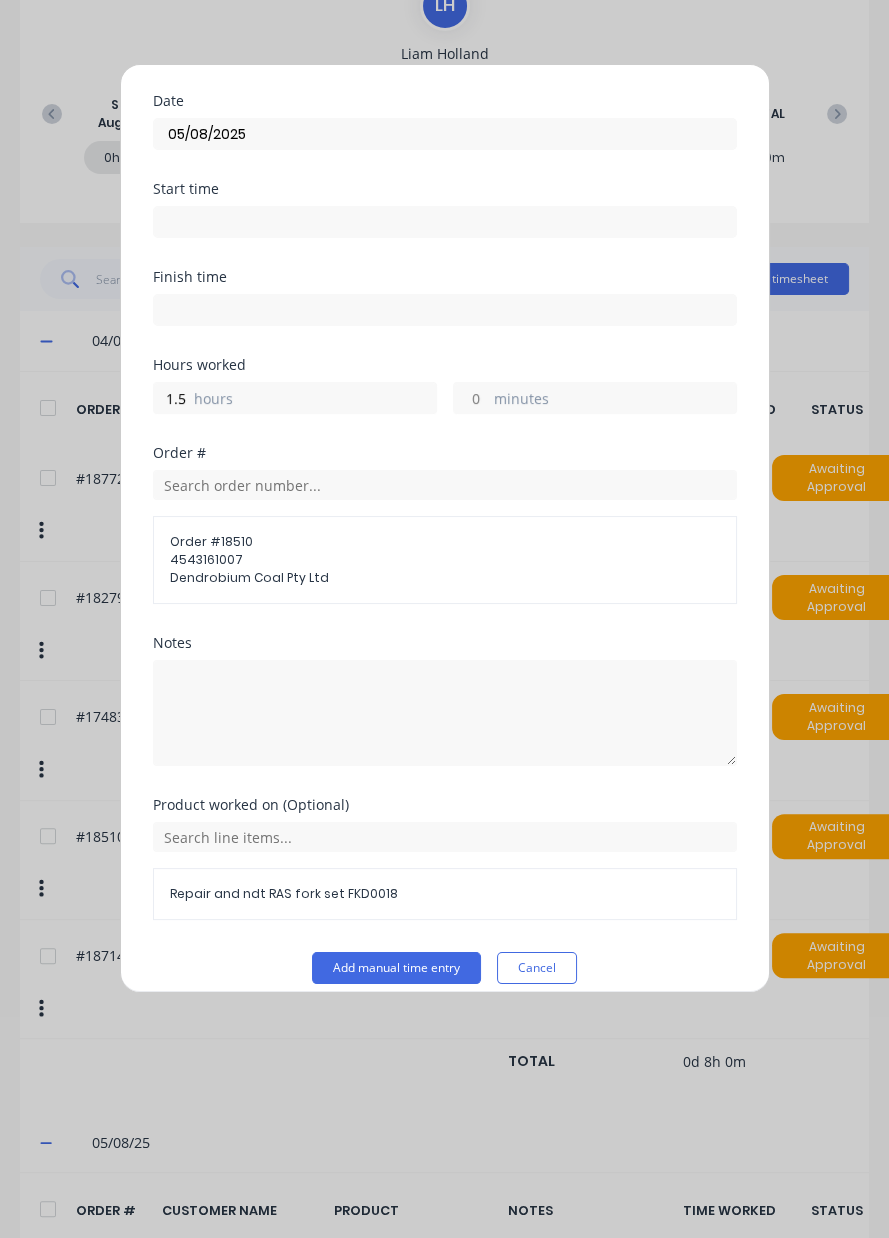 click on "Add manual time entry" at bounding box center (396, 968) 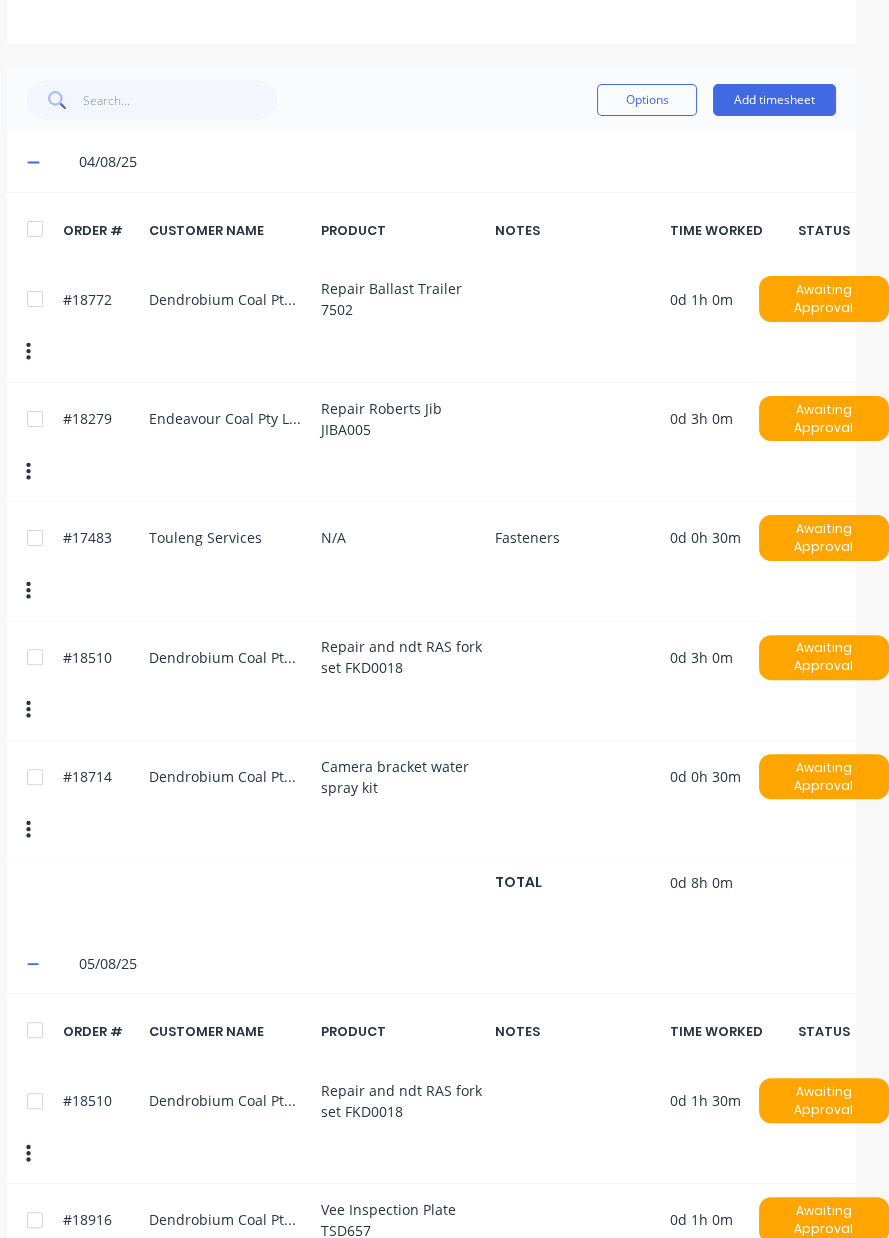 scroll, scrollTop: 391, scrollLeft: 9, axis: both 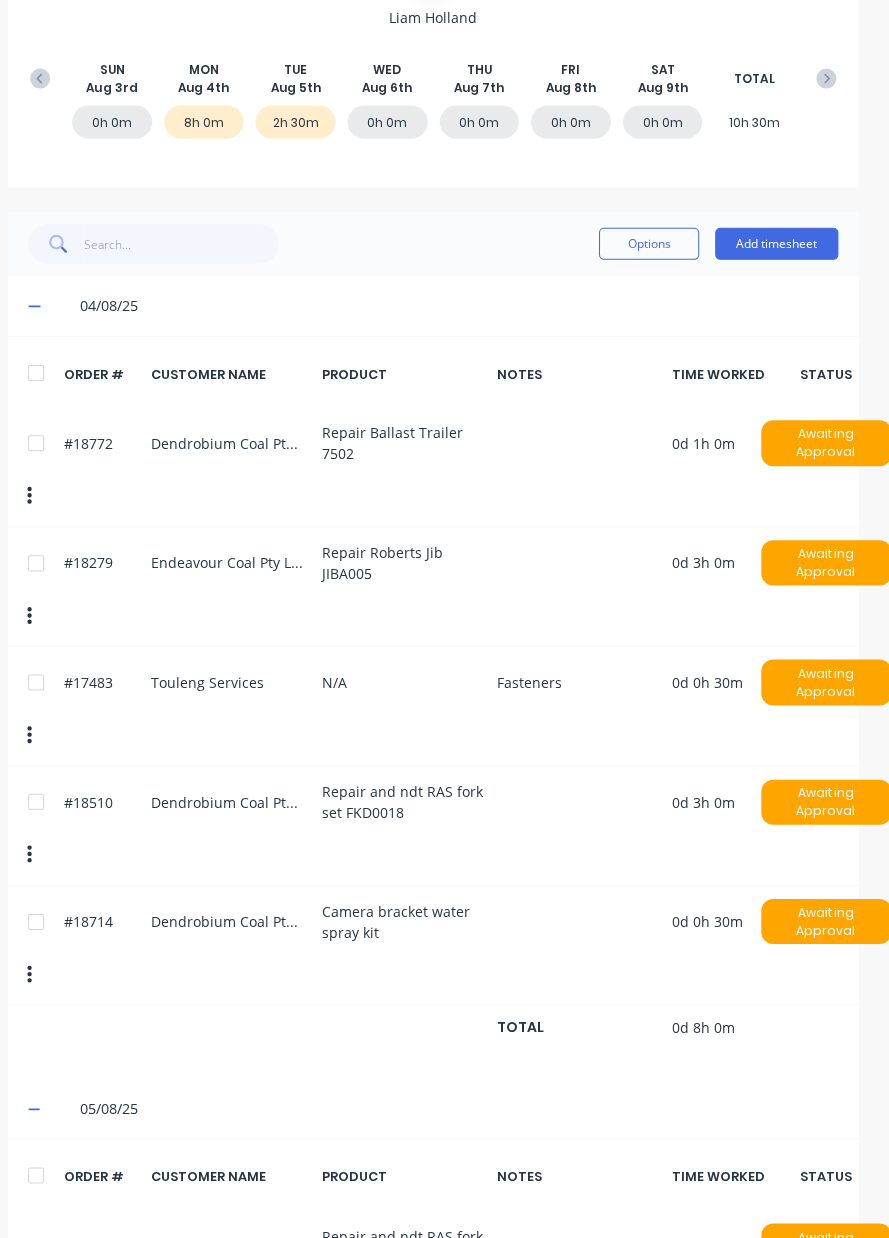 click on "Add timesheet" at bounding box center (776, 245) 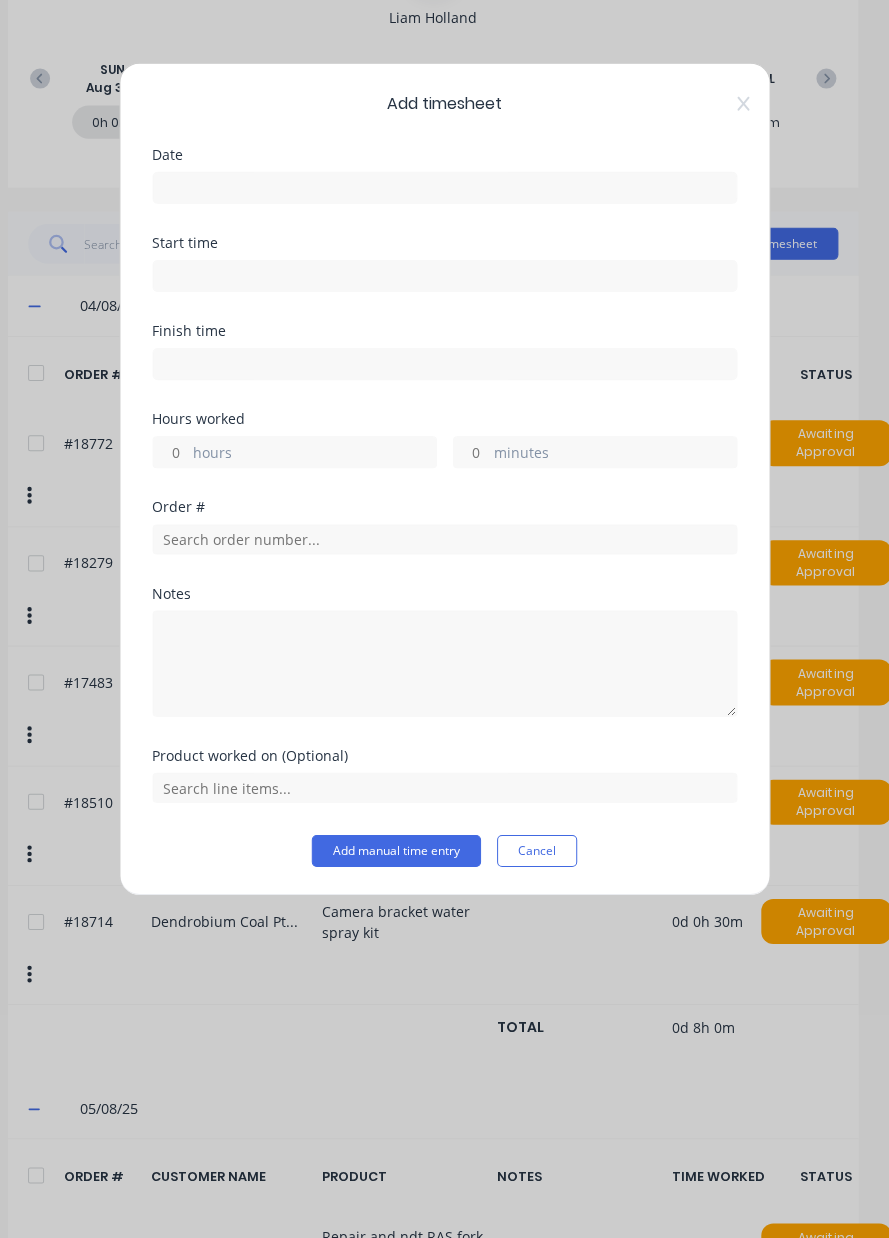 click on "Add timesheet Date Start time Finish time Hours worked hours minutes Order # Notes Product worked on (Optional) Add manual time entry   Cancel" at bounding box center [445, 480] 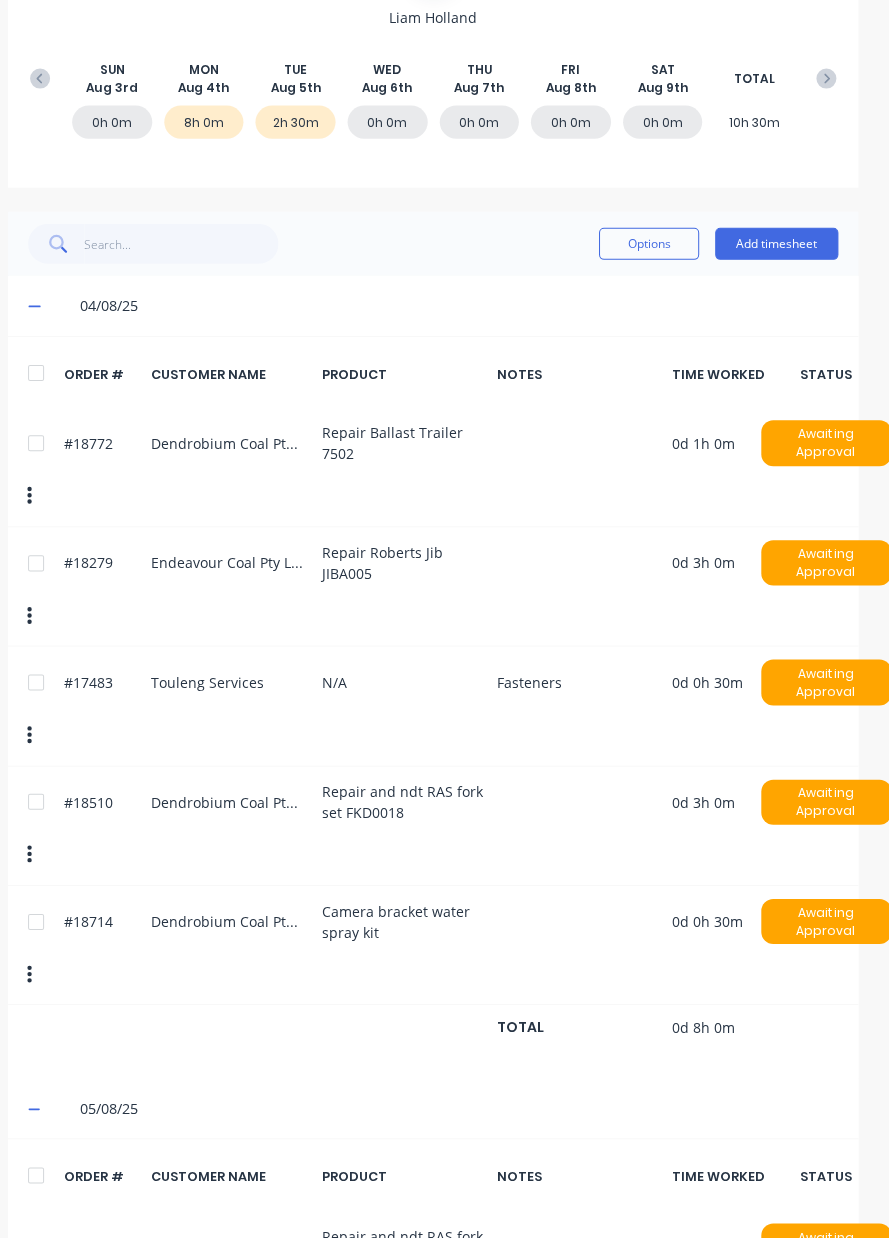 scroll, scrollTop: 0, scrollLeft: 0, axis: both 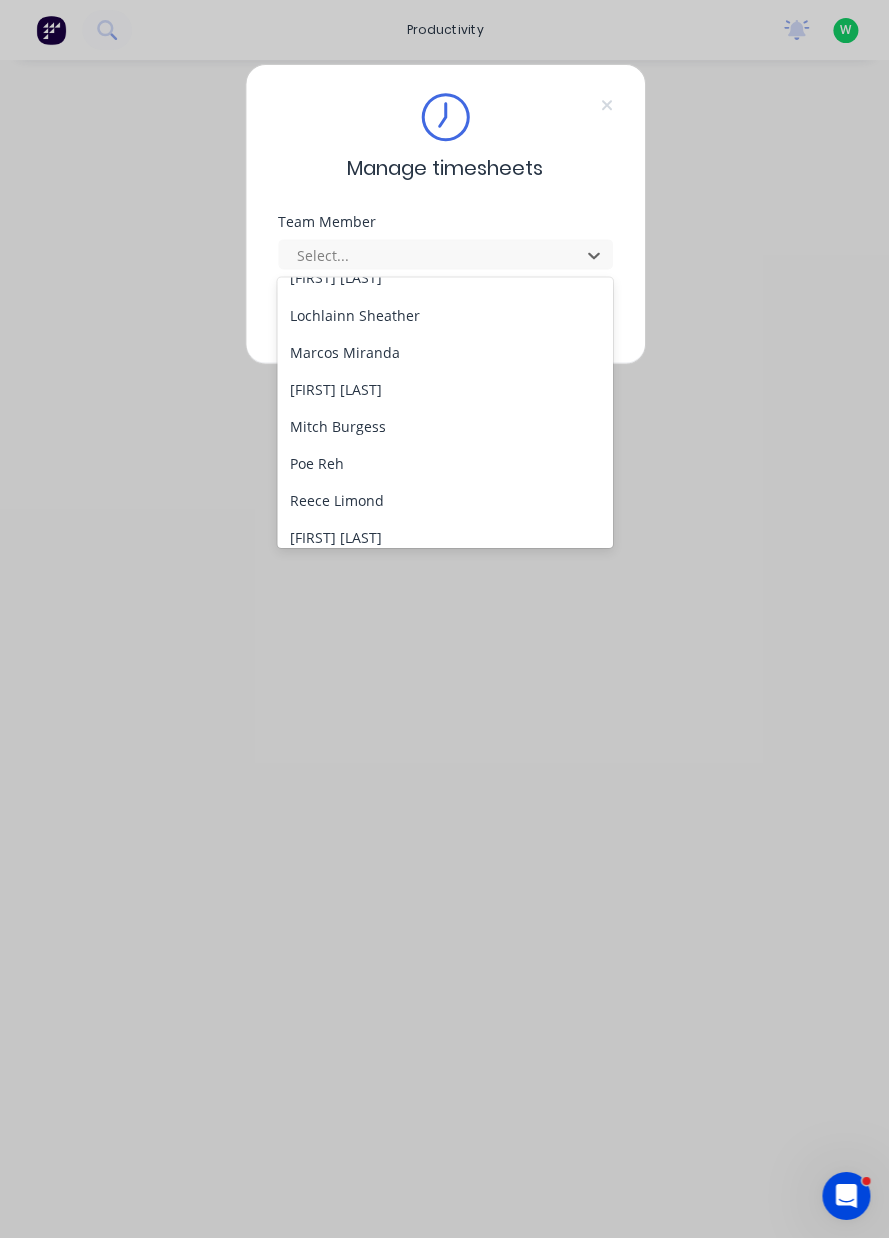 click on "Mitch Burgess" at bounding box center [444, 425] 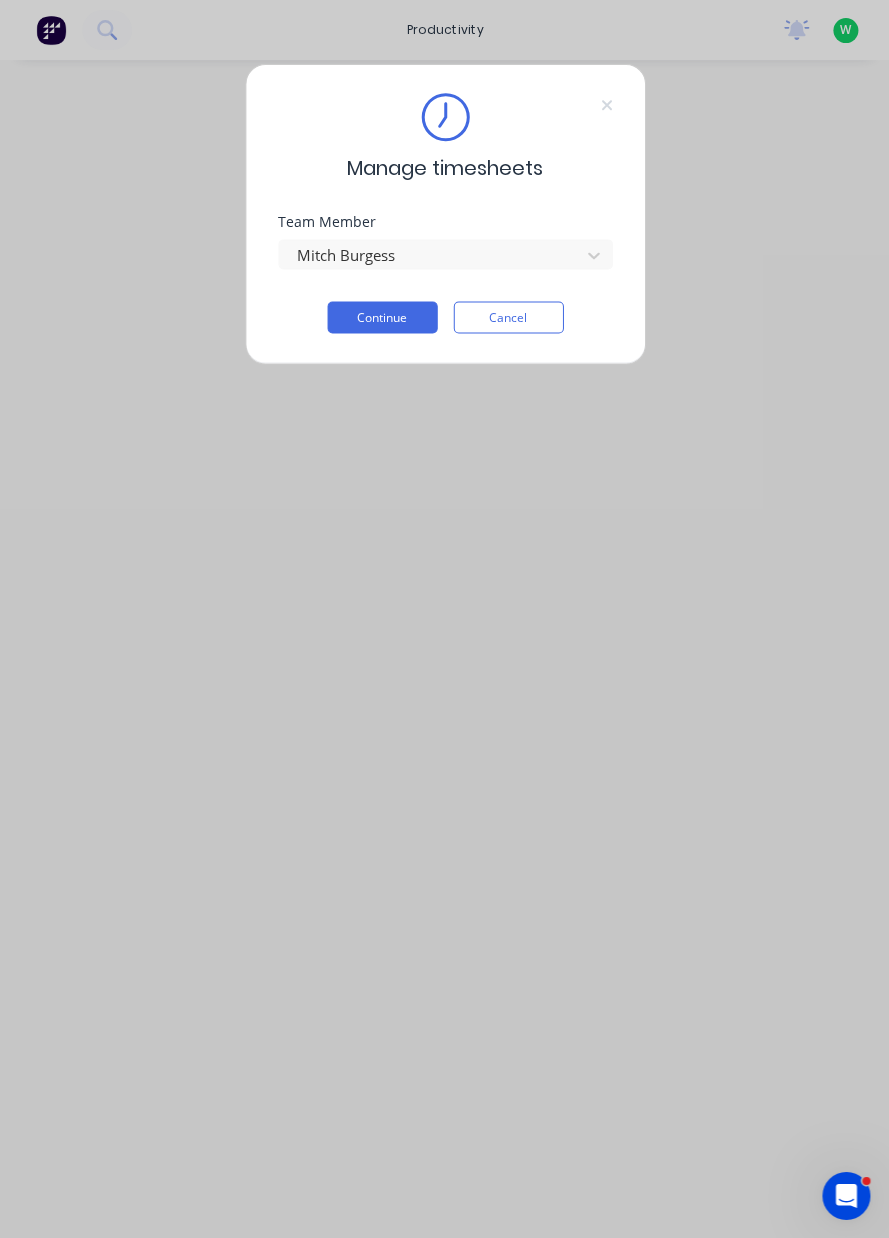 click on "Continue" at bounding box center (382, 317) 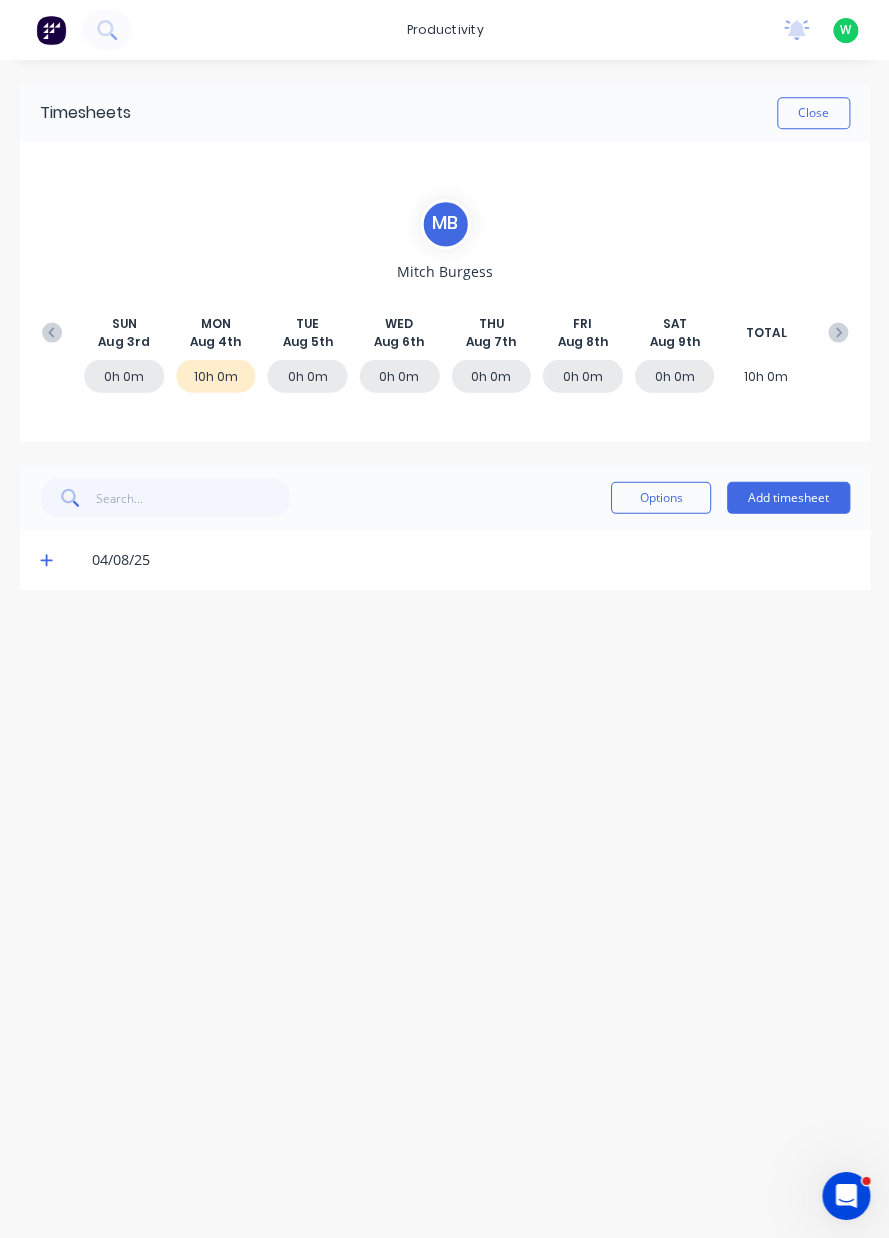 click on "Add timesheet" at bounding box center (787, 497) 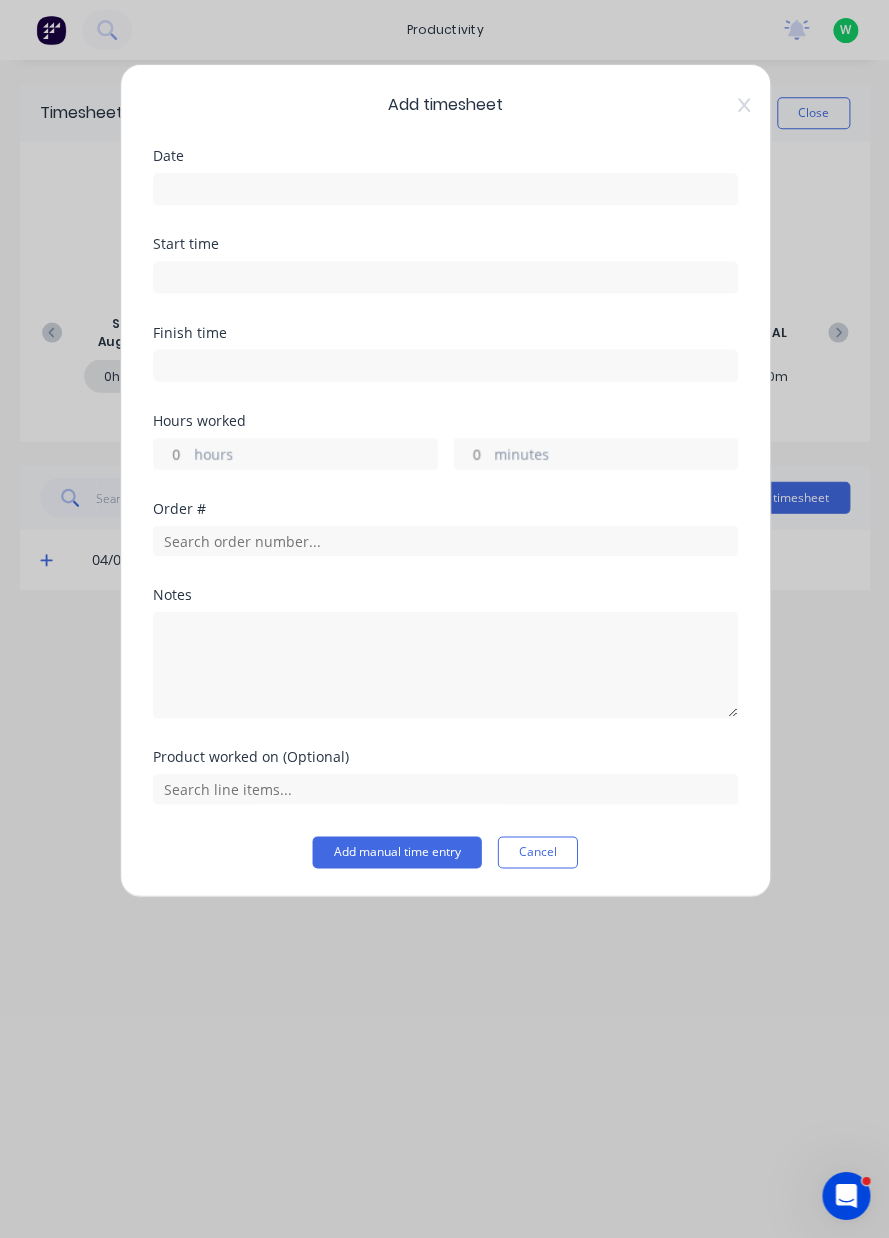 click on "Hours worked hours minutes" at bounding box center [445, 457] 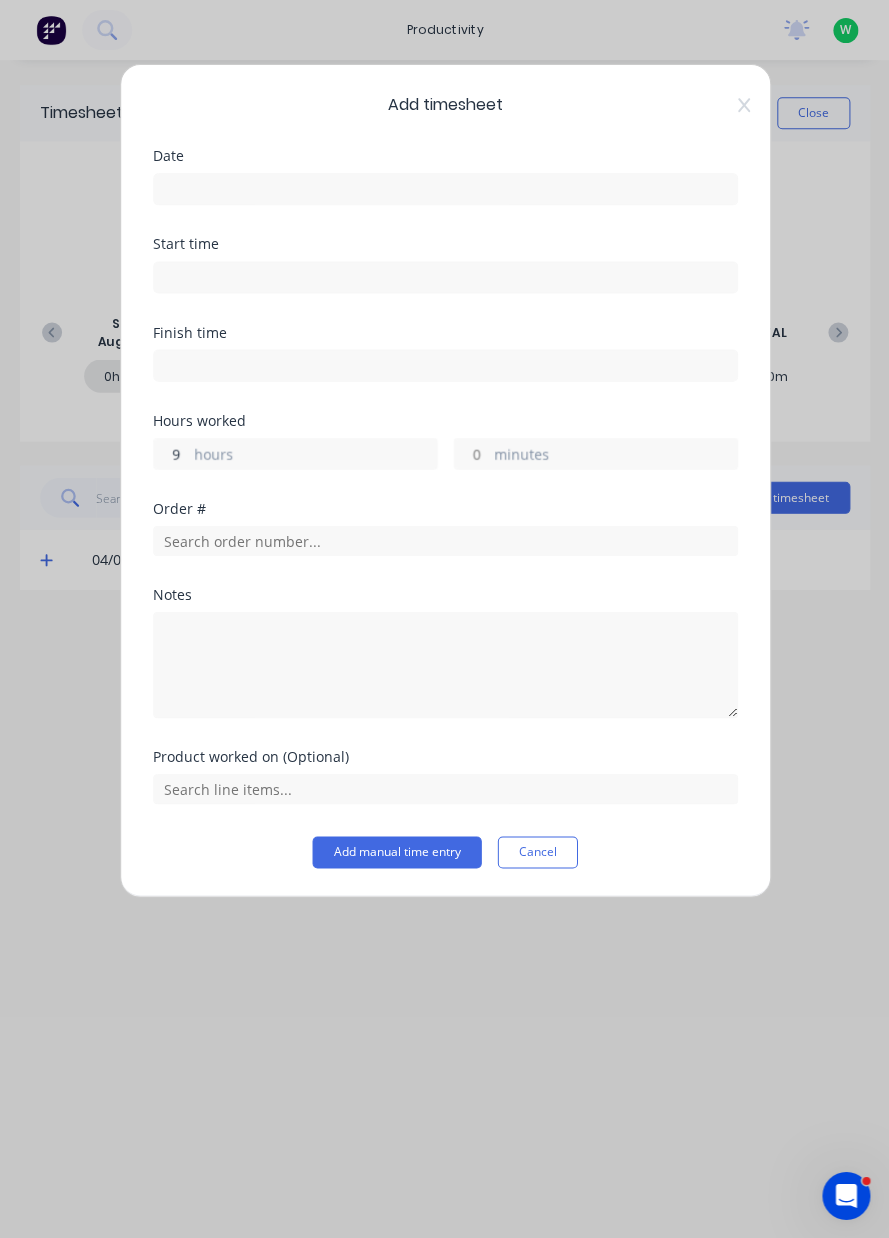type on "9.5" 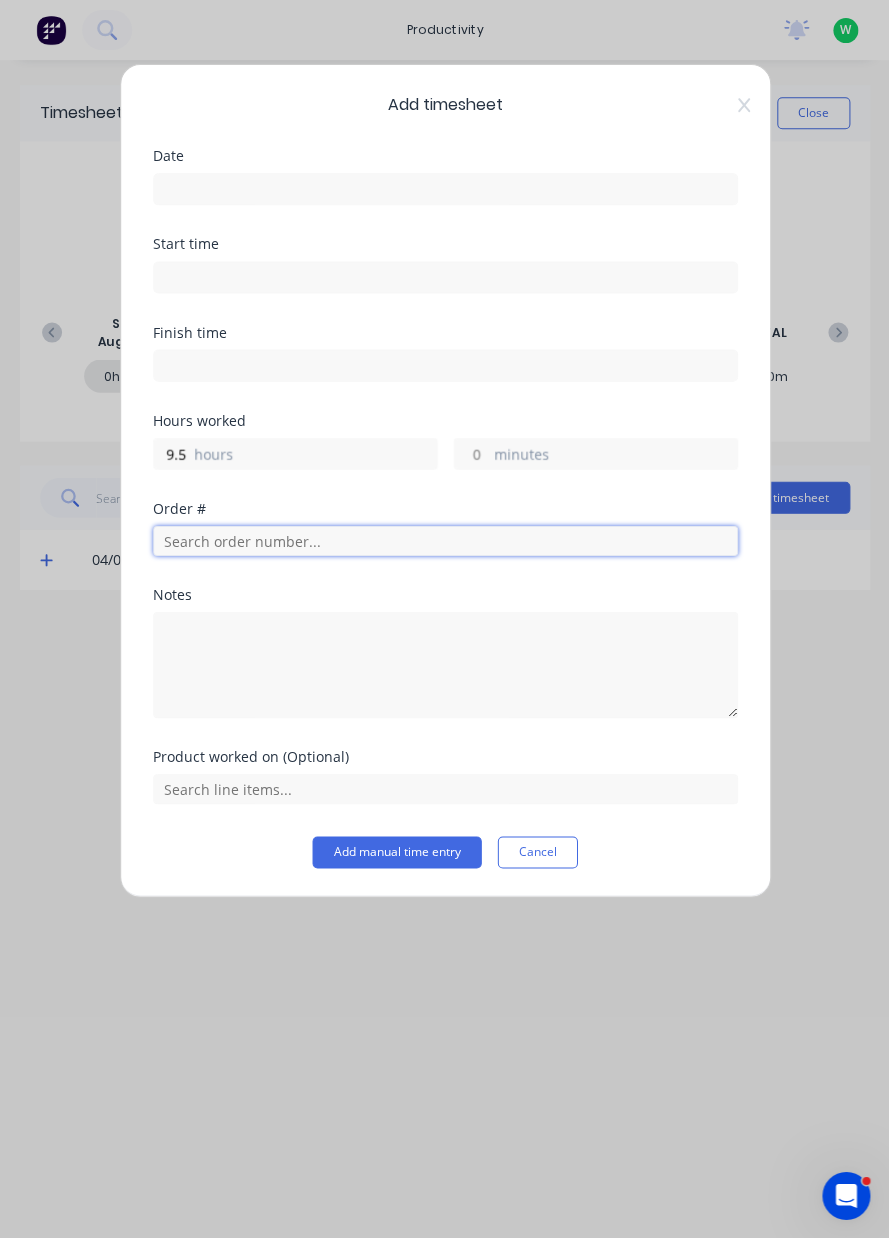 click at bounding box center [445, 540] 